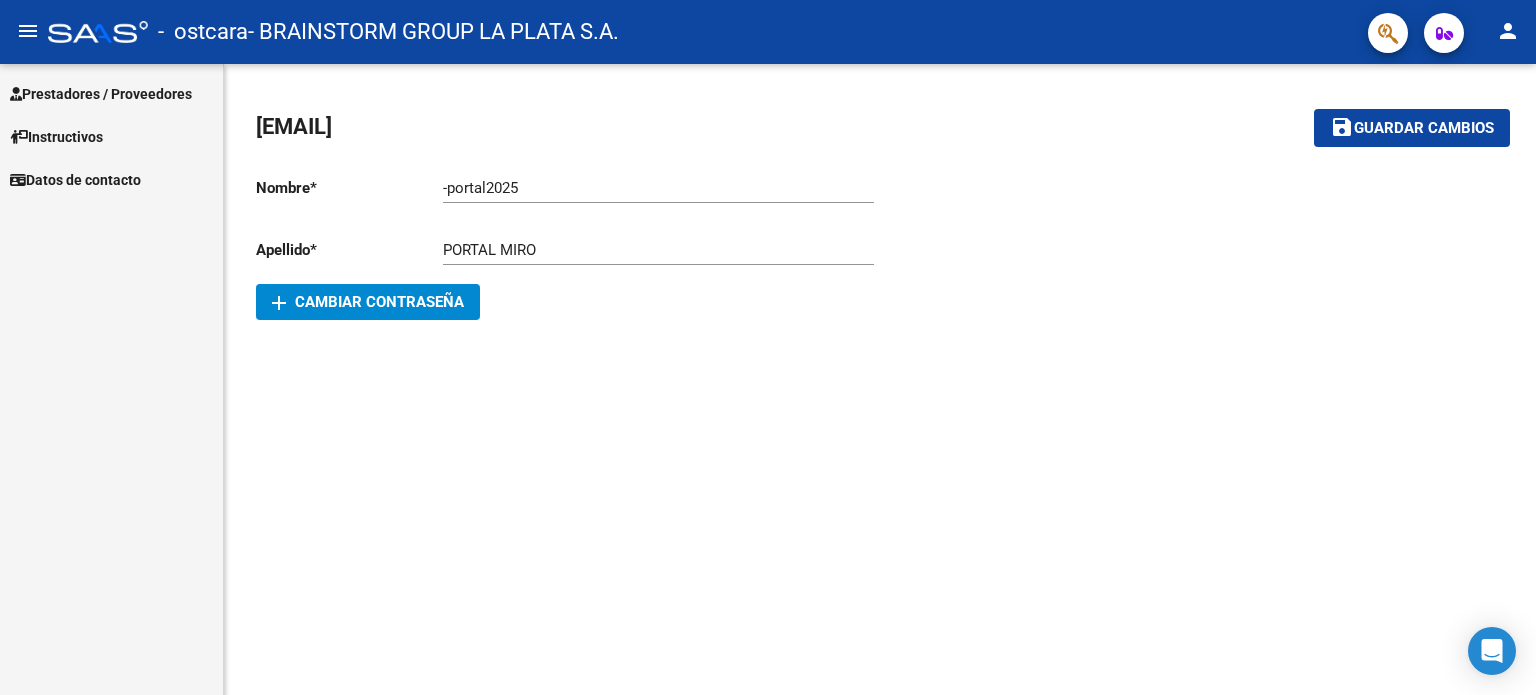 scroll, scrollTop: 0, scrollLeft: 0, axis: both 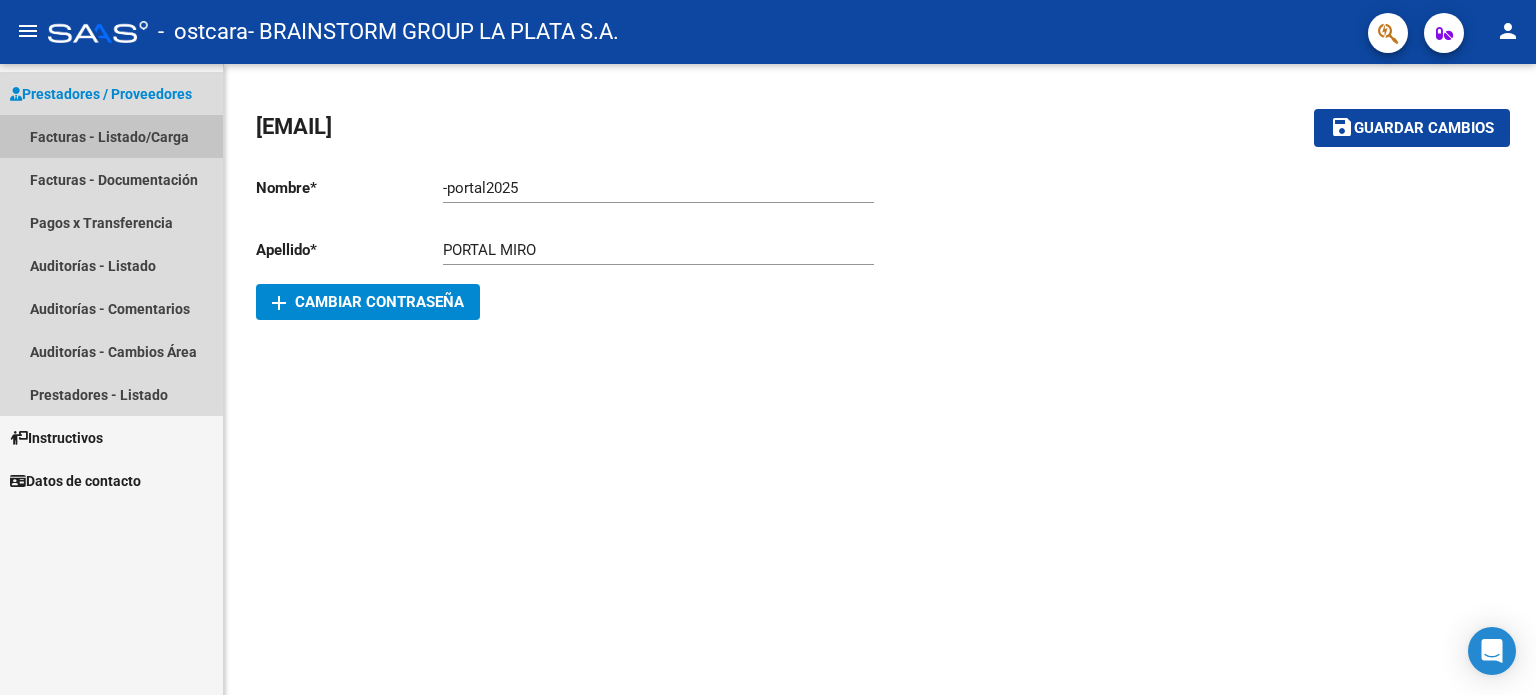 click on "Facturas - Listado/Carga" at bounding box center [111, 136] 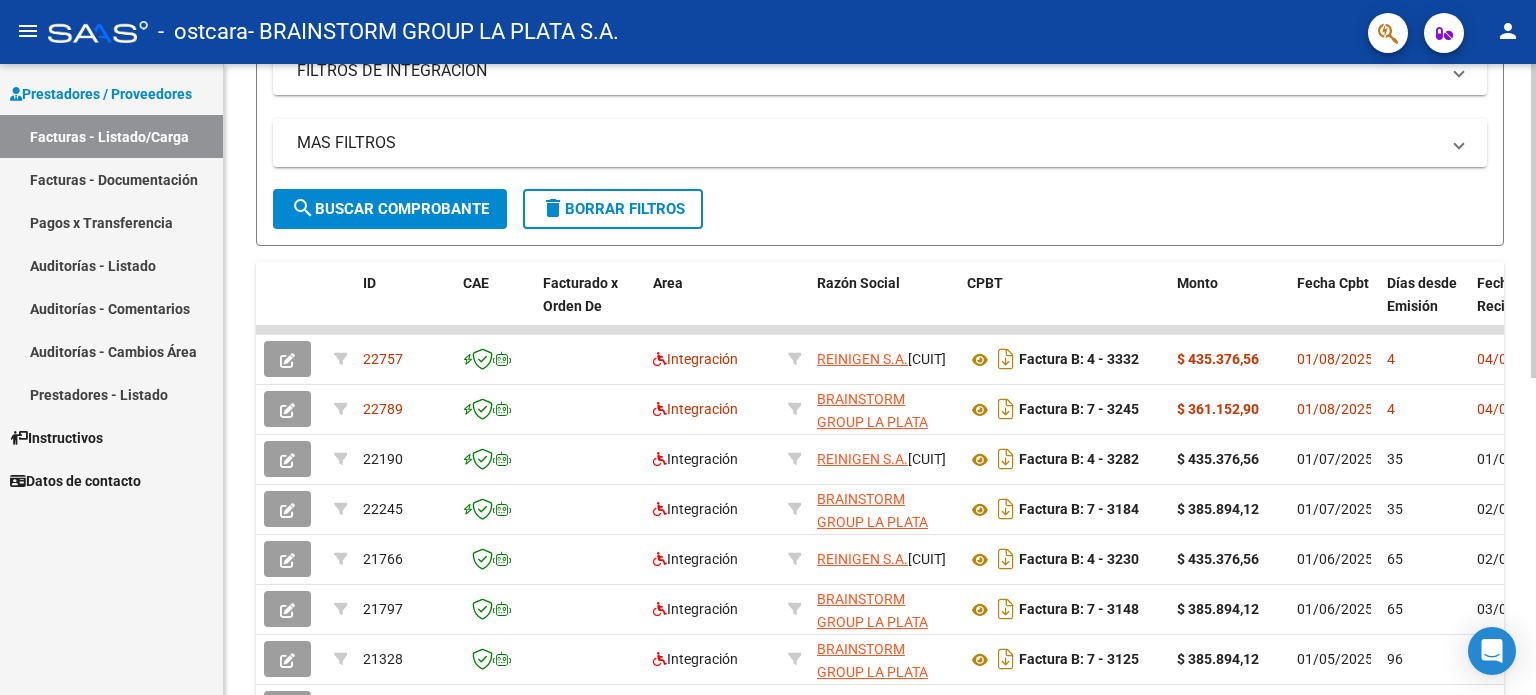 scroll, scrollTop: 400, scrollLeft: 0, axis: vertical 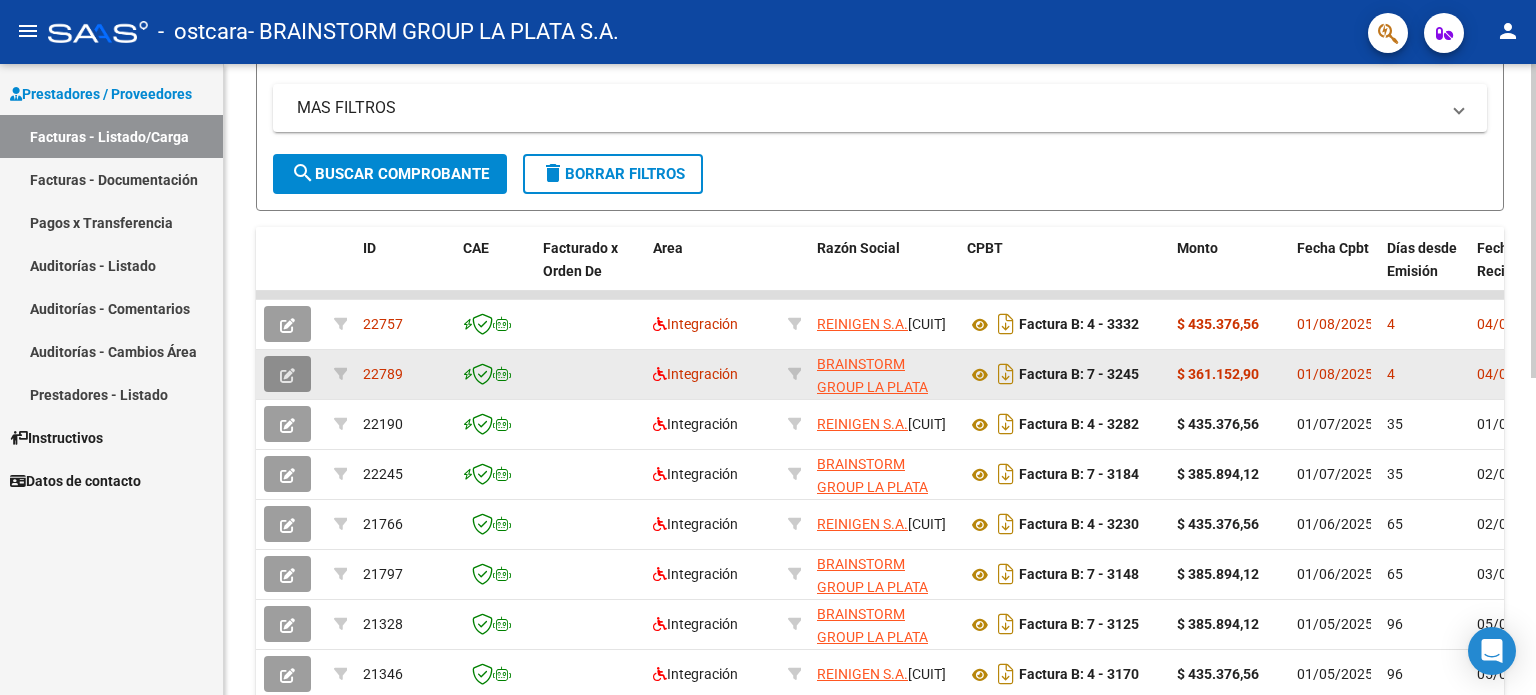 click 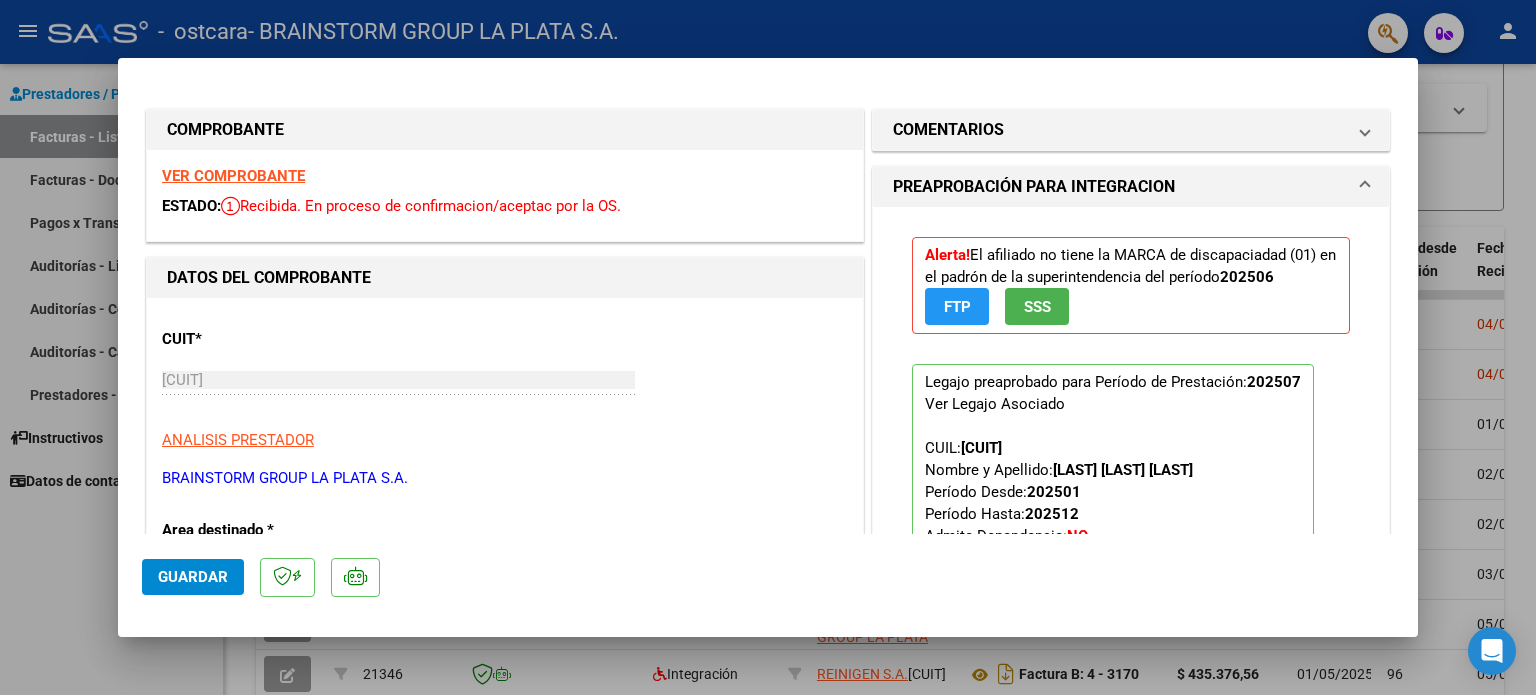 click at bounding box center (768, 347) 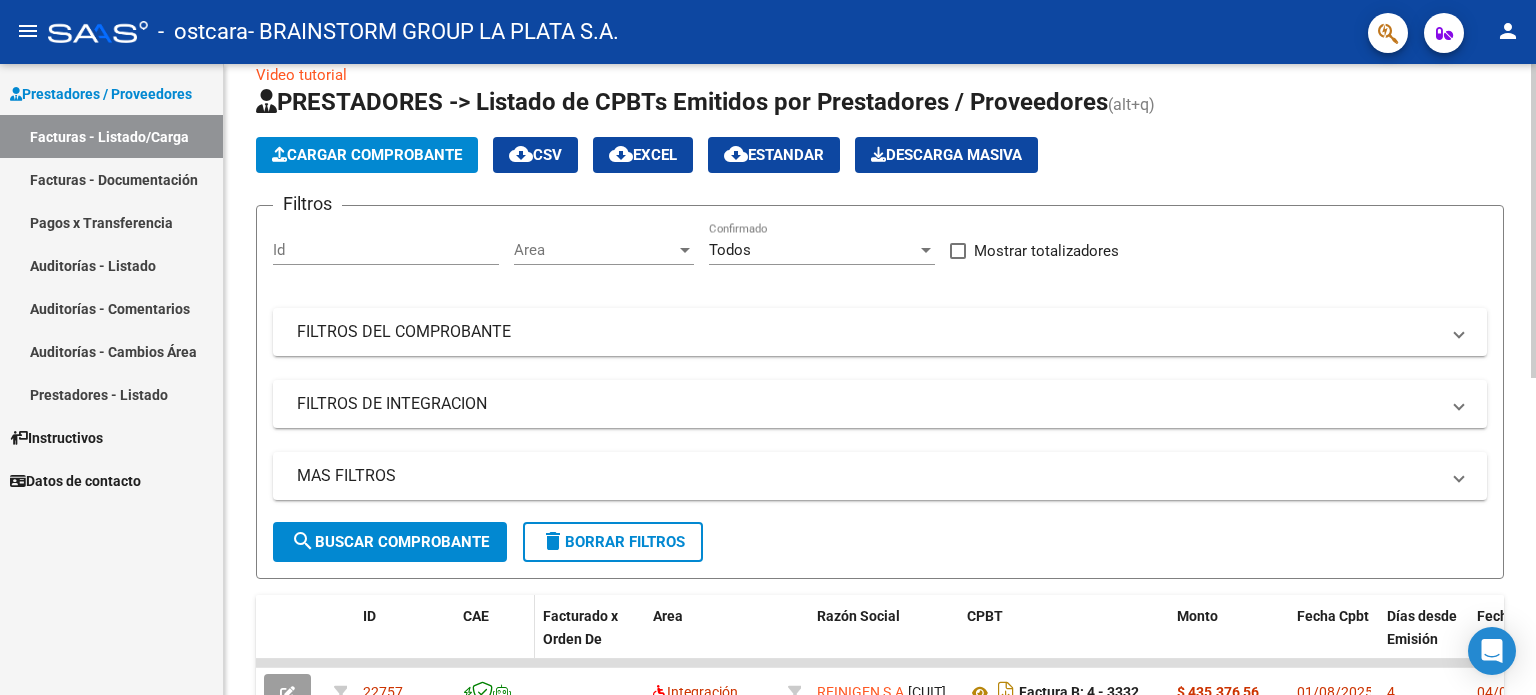 scroll, scrollTop: 0, scrollLeft: 0, axis: both 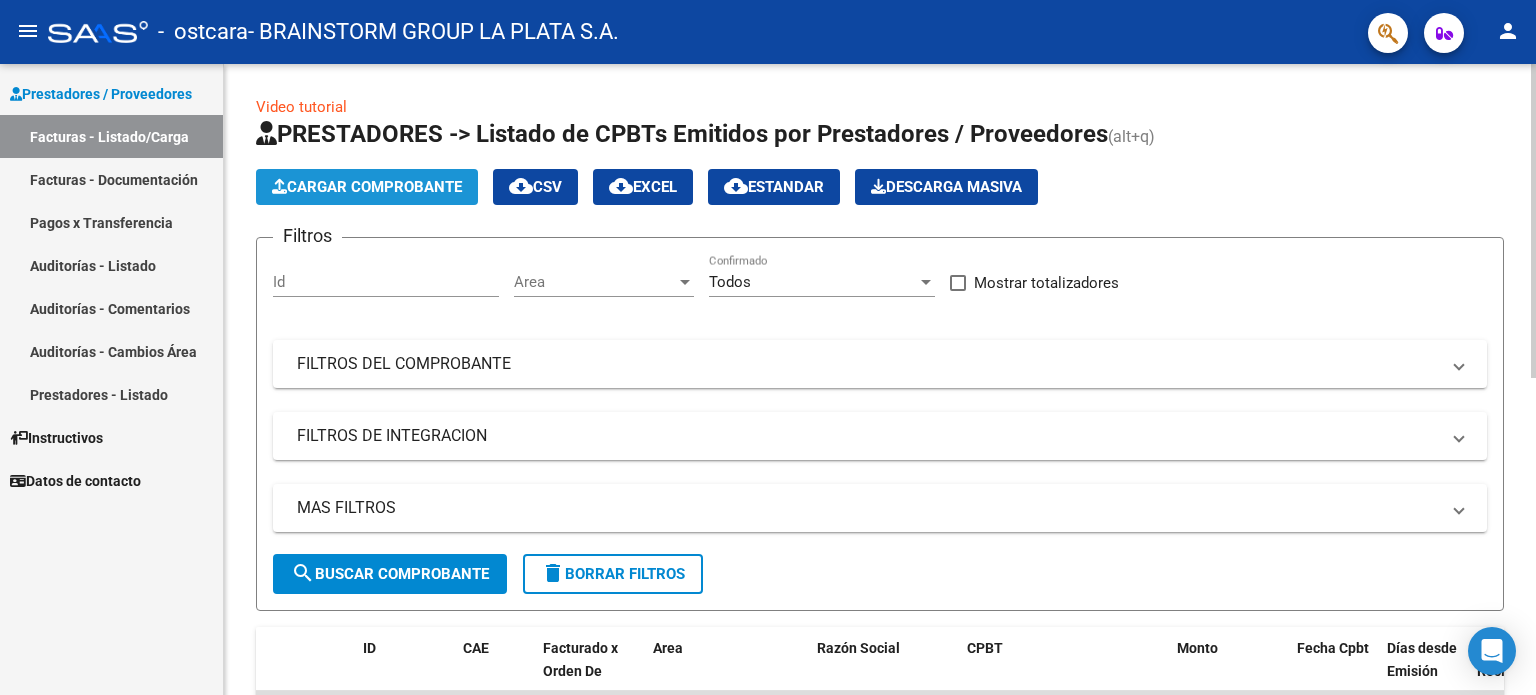 click on "Cargar Comprobante" 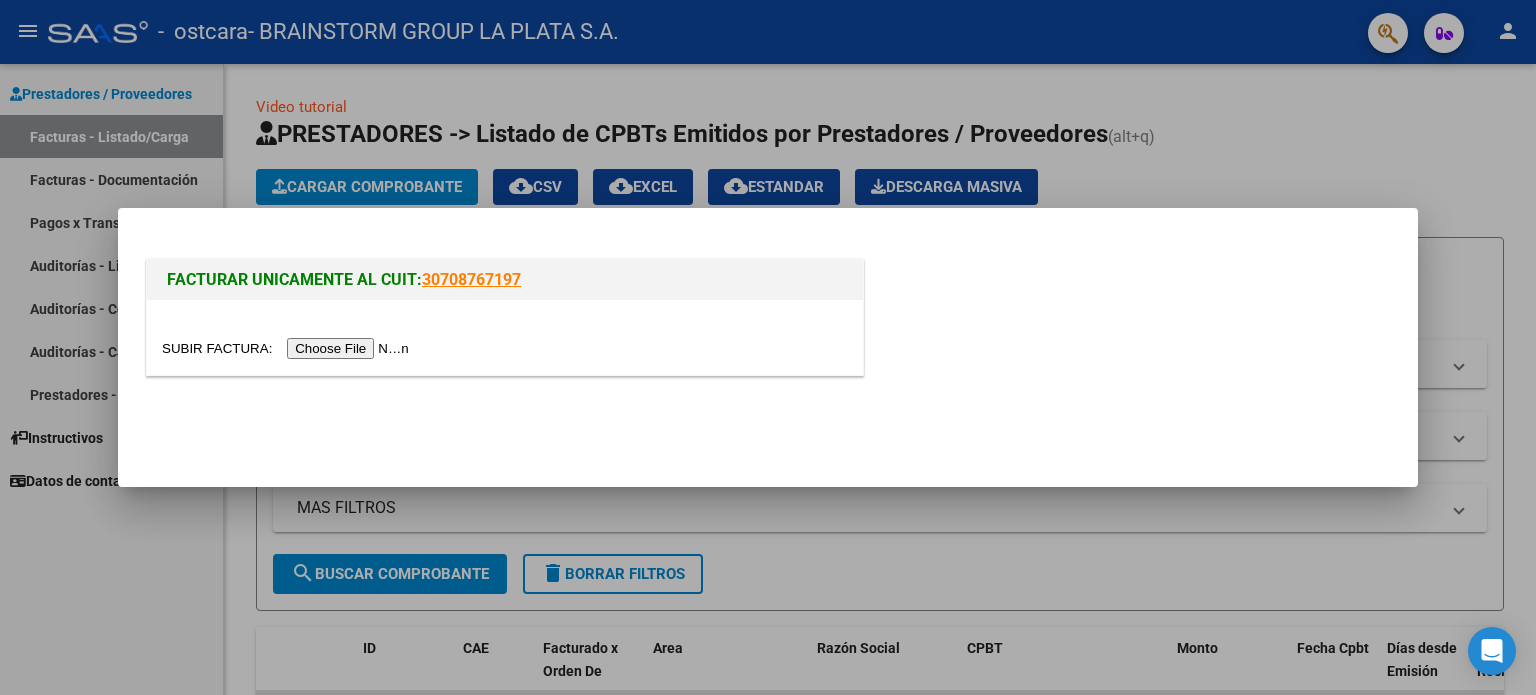 click at bounding box center [288, 348] 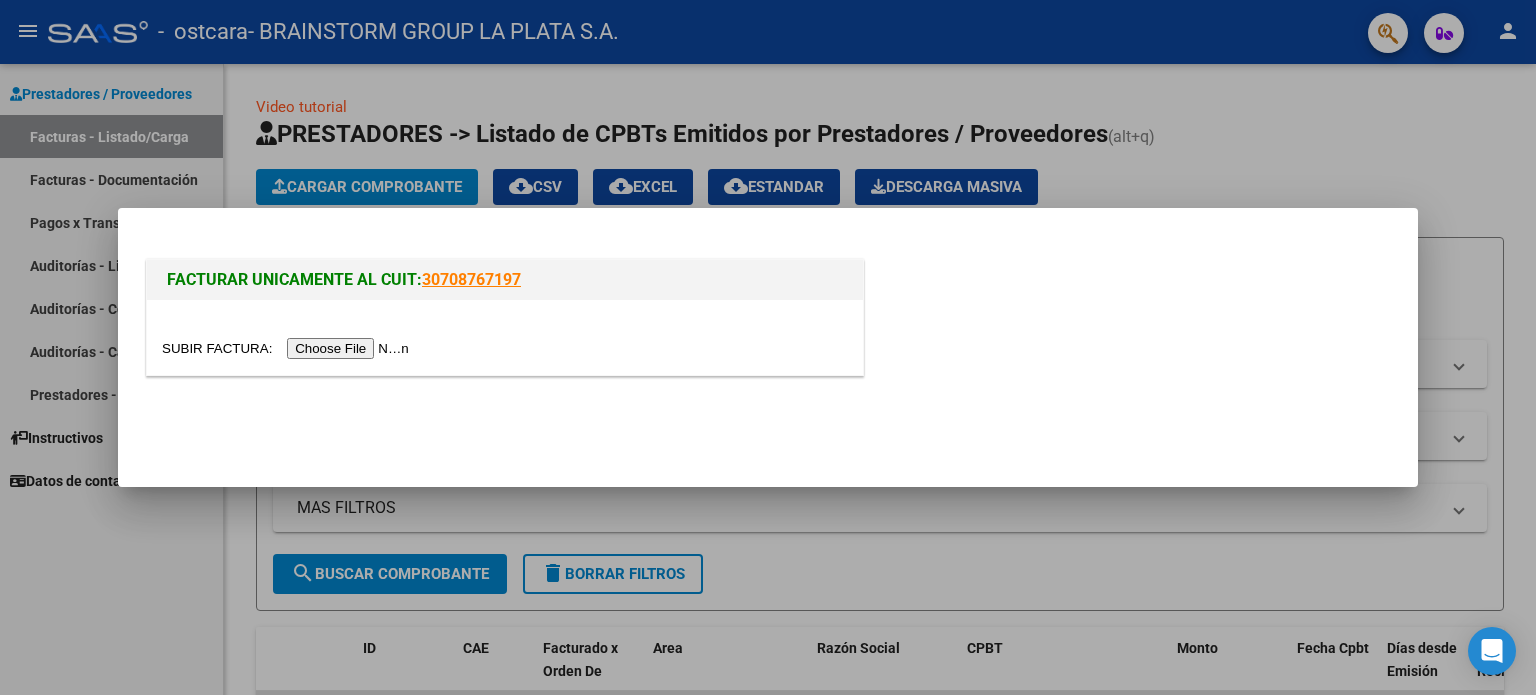 click at bounding box center (288, 348) 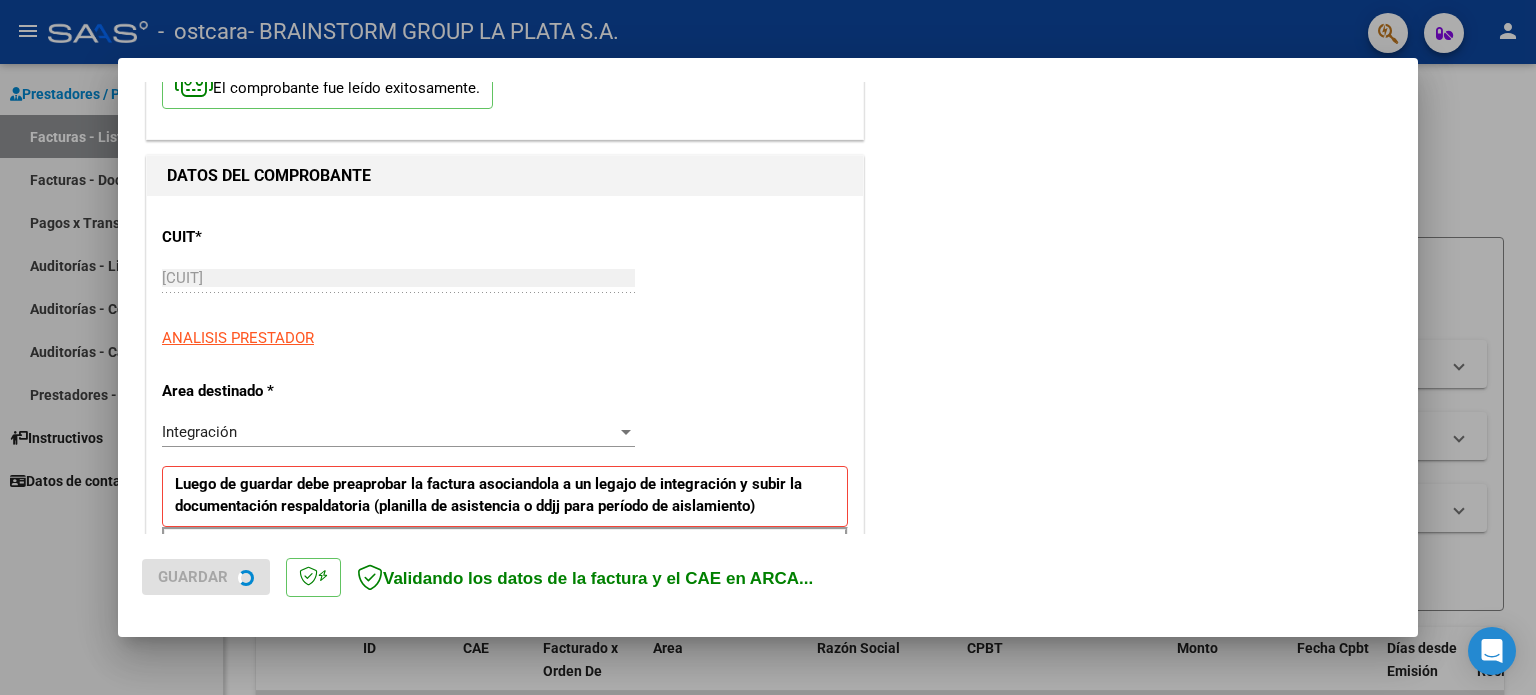 scroll, scrollTop: 300, scrollLeft: 0, axis: vertical 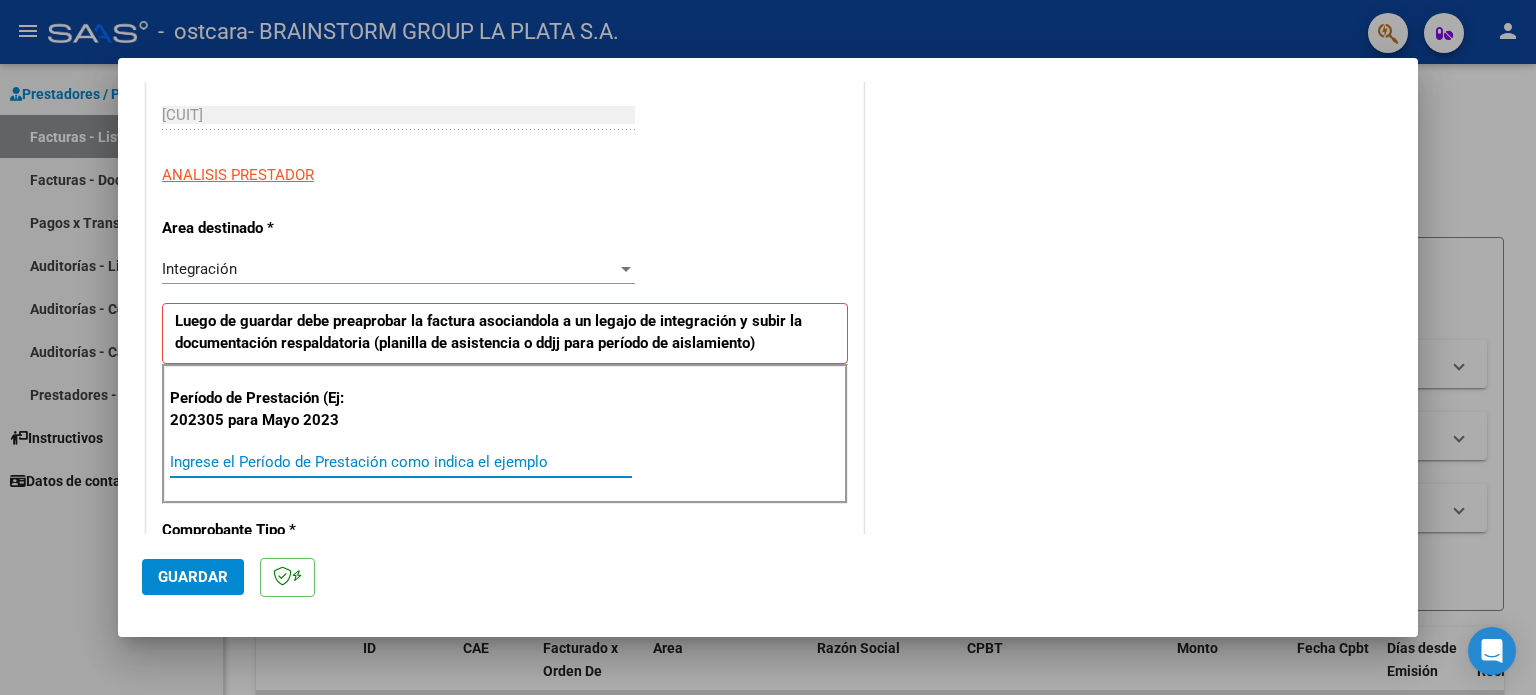 click on "Ingrese el Período de Prestación como indica el ejemplo" at bounding box center [401, 462] 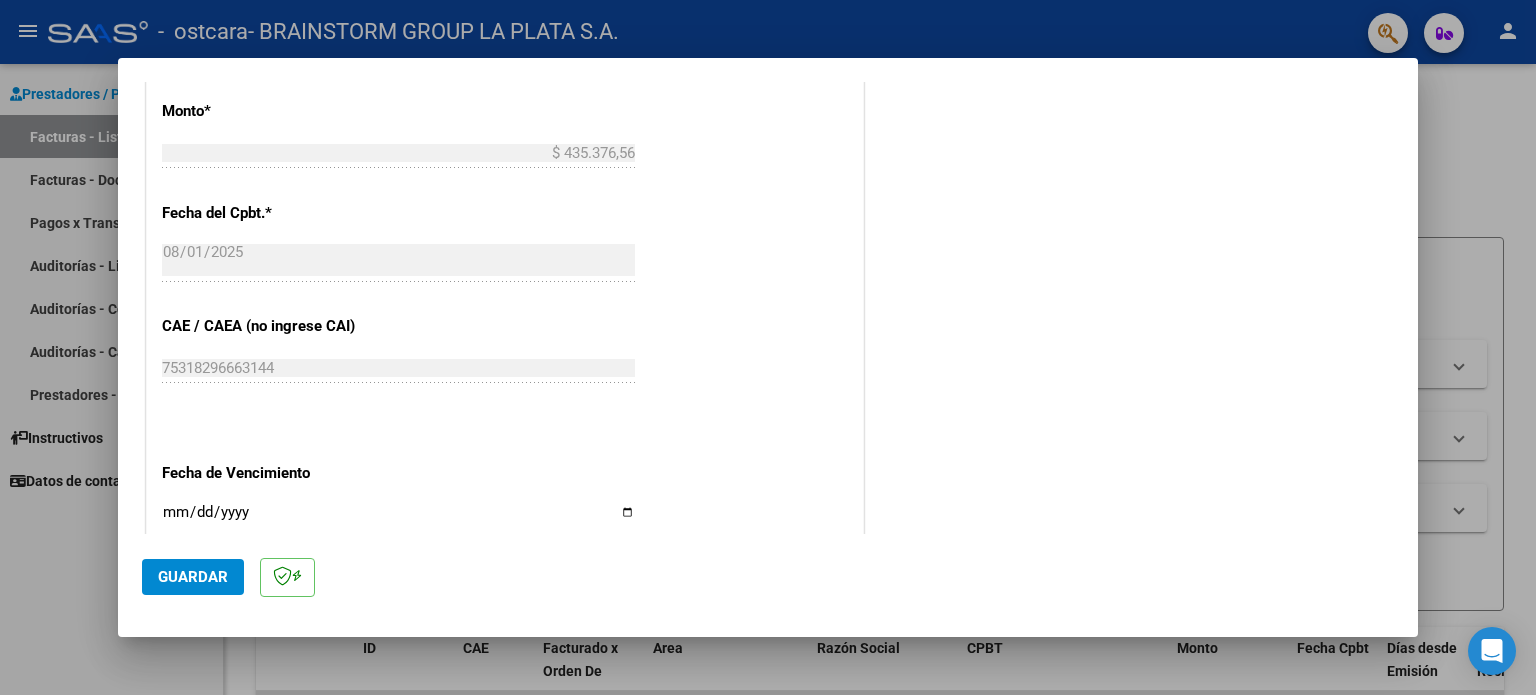 scroll, scrollTop: 1100, scrollLeft: 0, axis: vertical 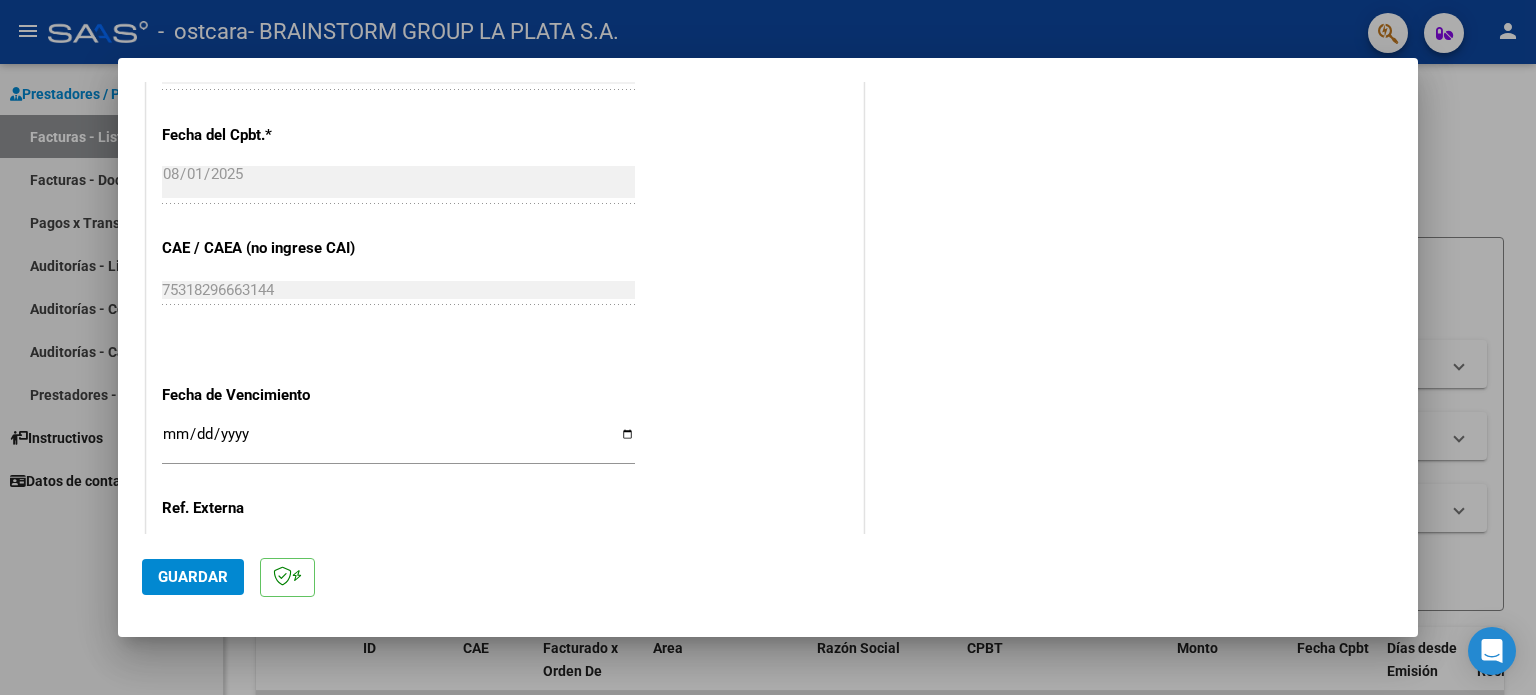 type on "202507" 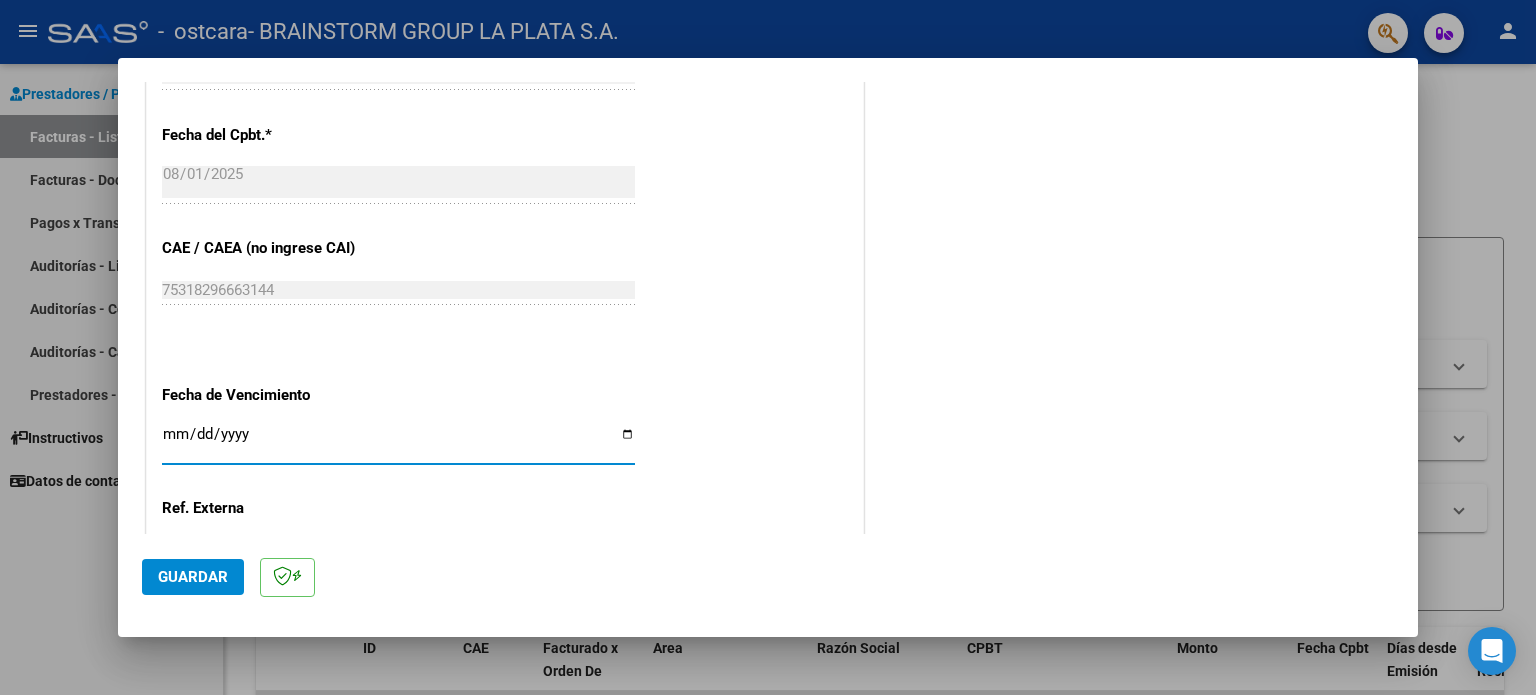 click on "Ingresar la fecha" at bounding box center [398, 442] 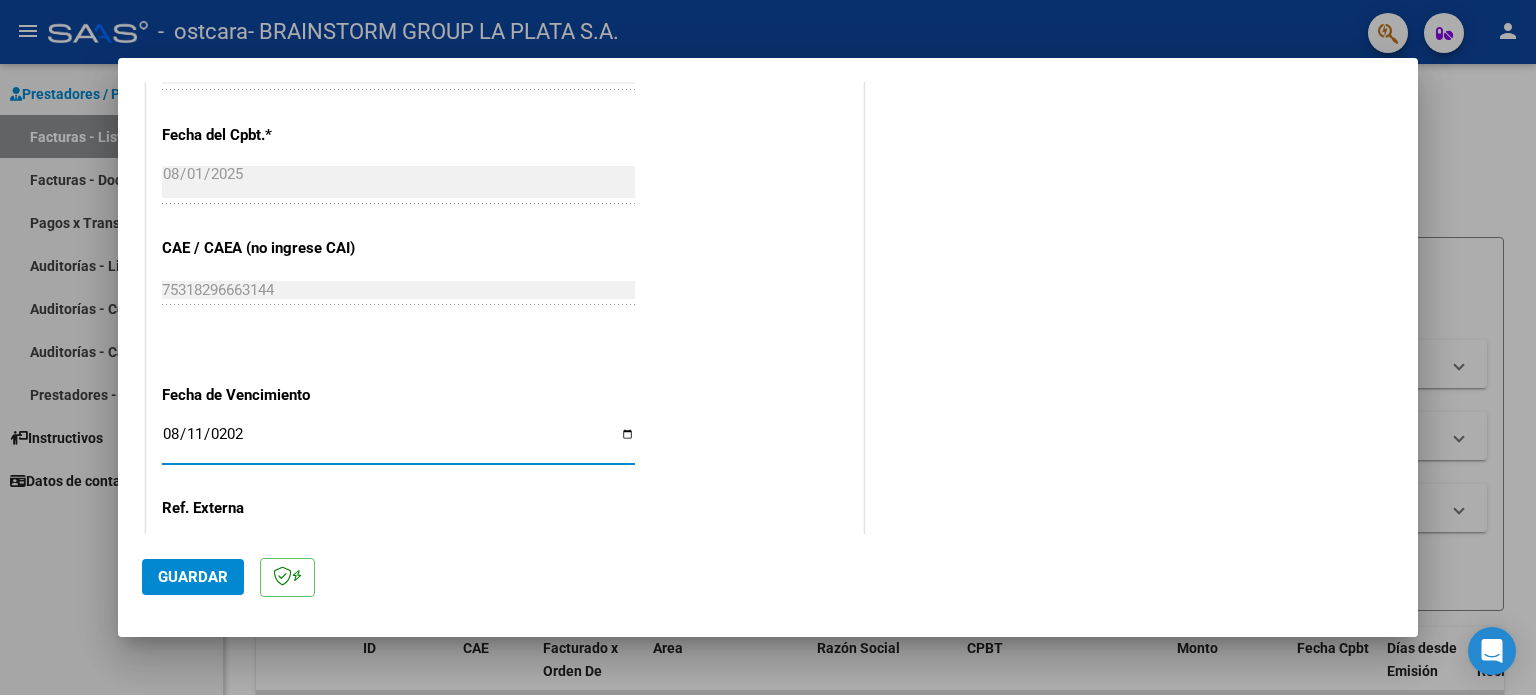 type on "2025-08-11" 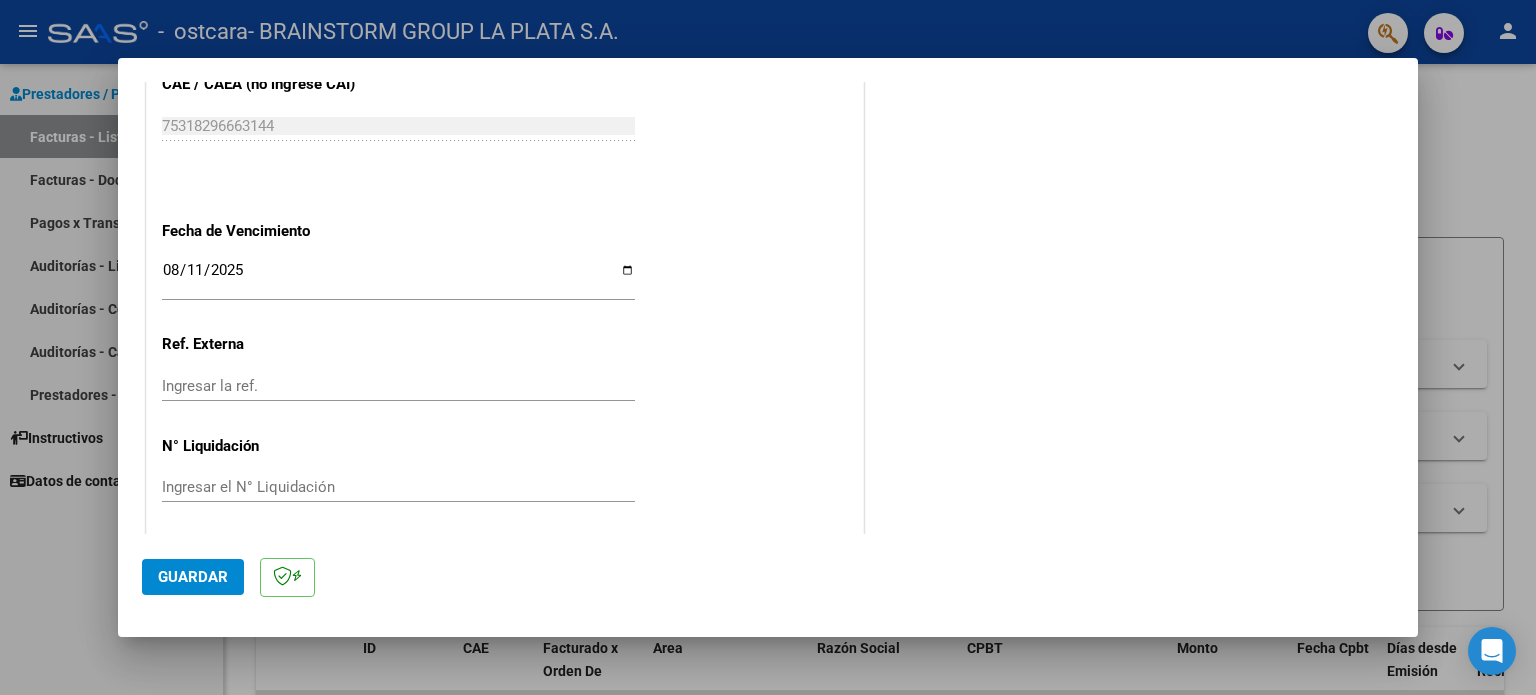 scroll, scrollTop: 1268, scrollLeft: 0, axis: vertical 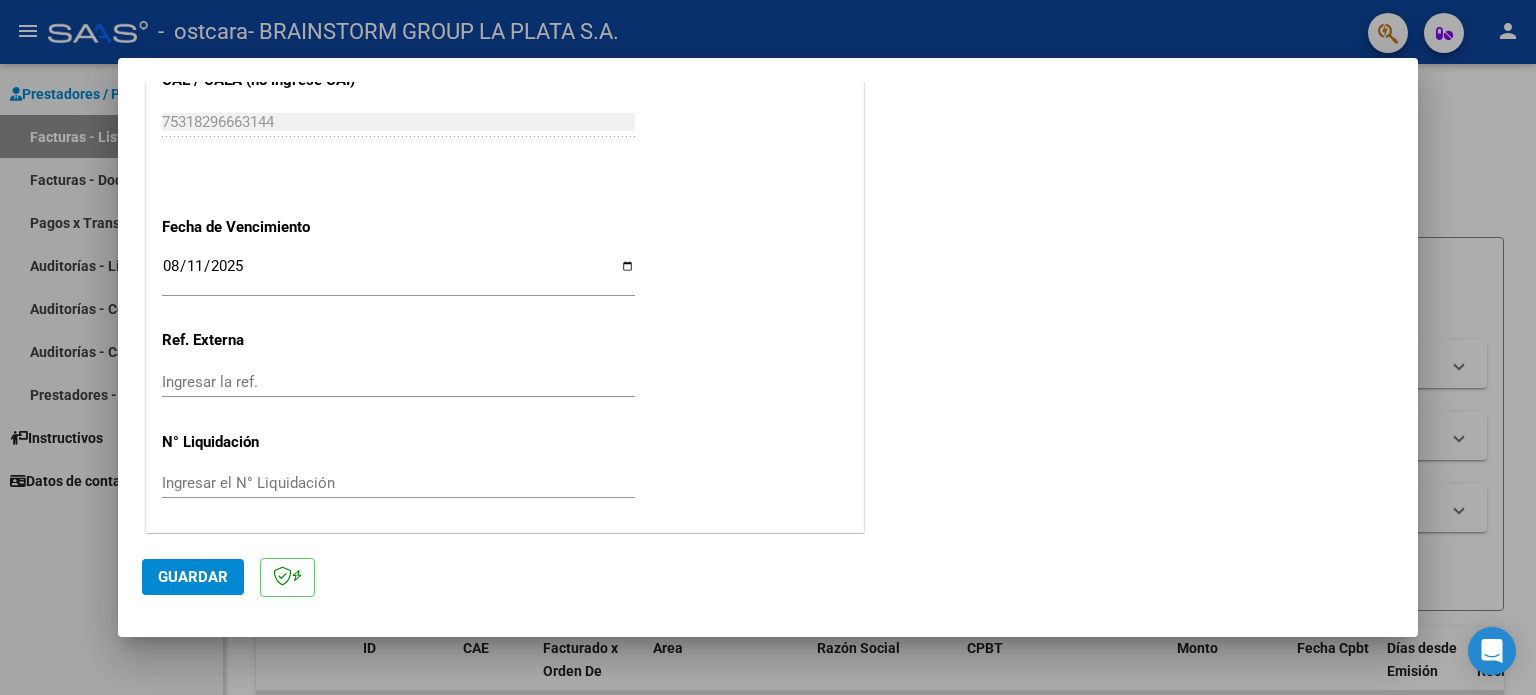 click on "Guardar" 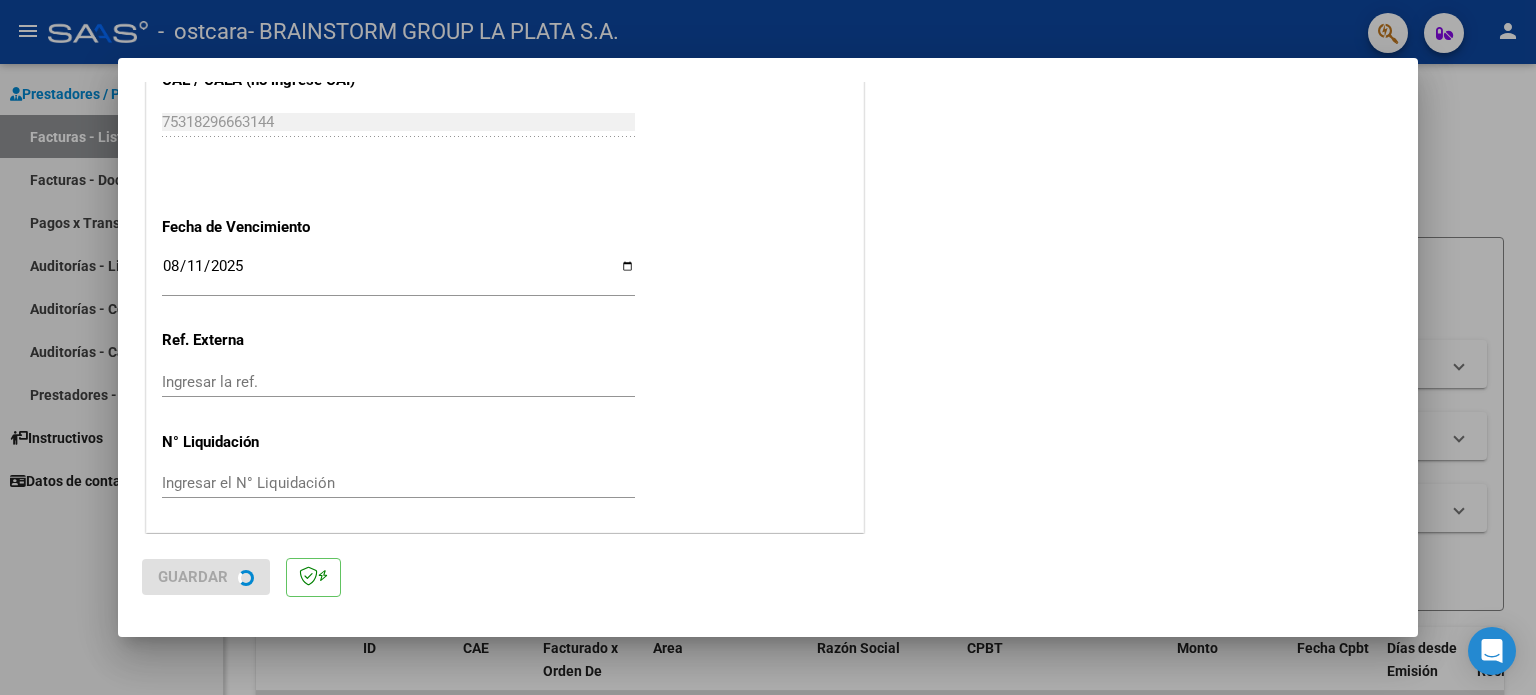 scroll, scrollTop: 0, scrollLeft: 0, axis: both 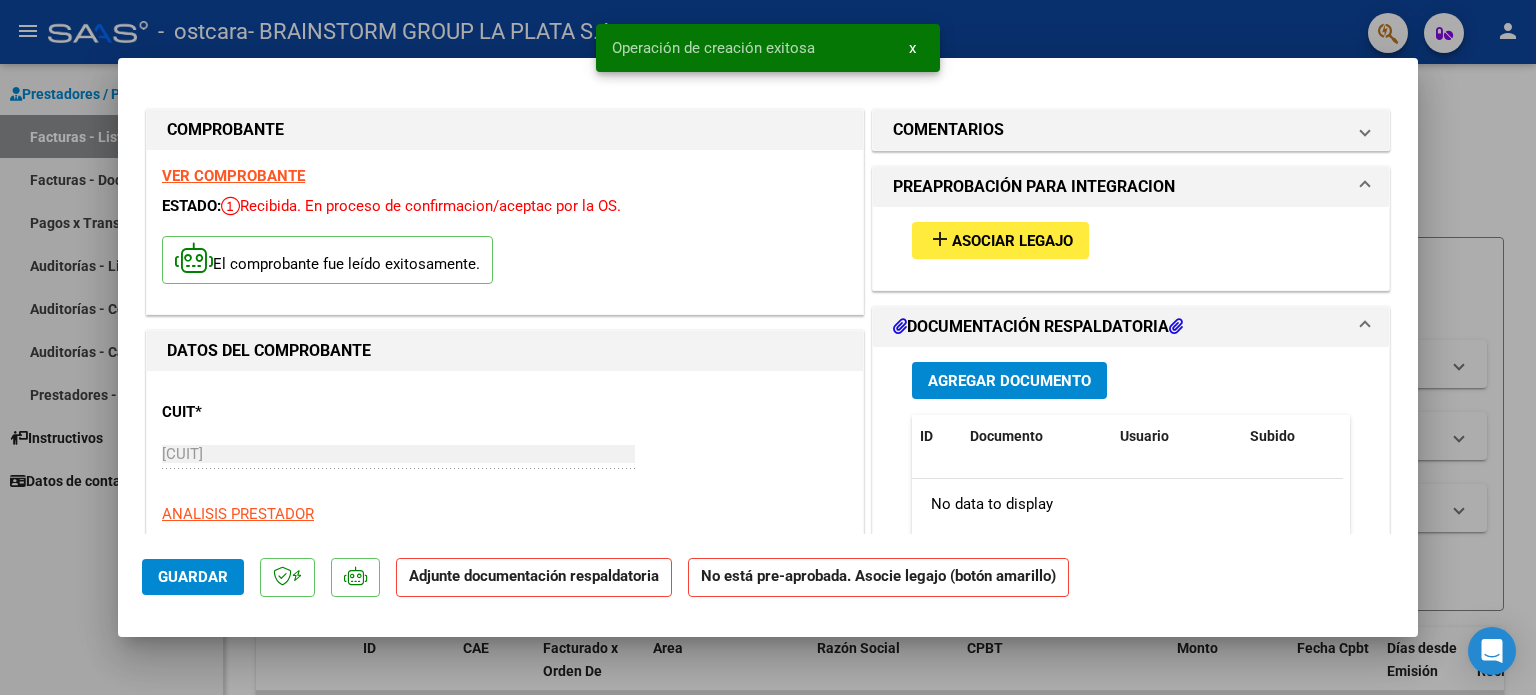 click on "Asociar Legajo" at bounding box center [1012, 241] 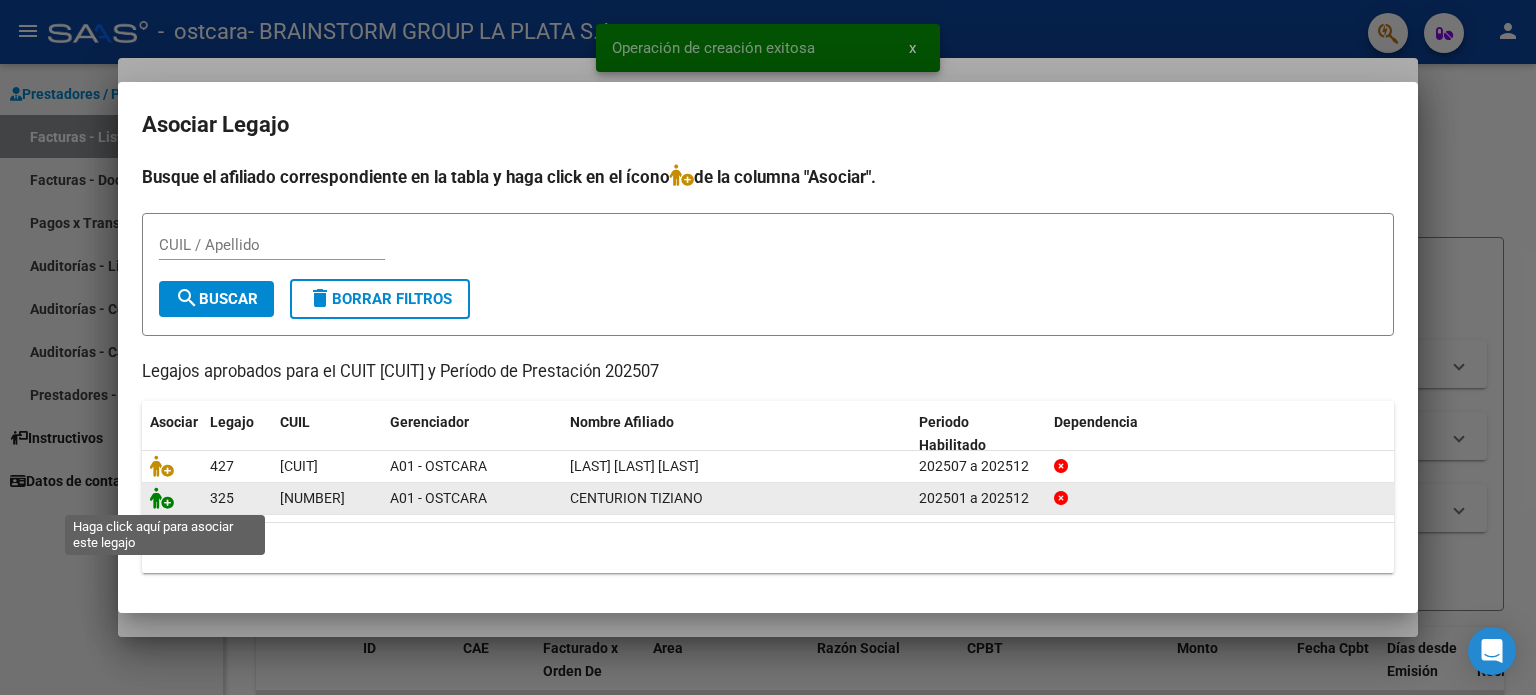 click 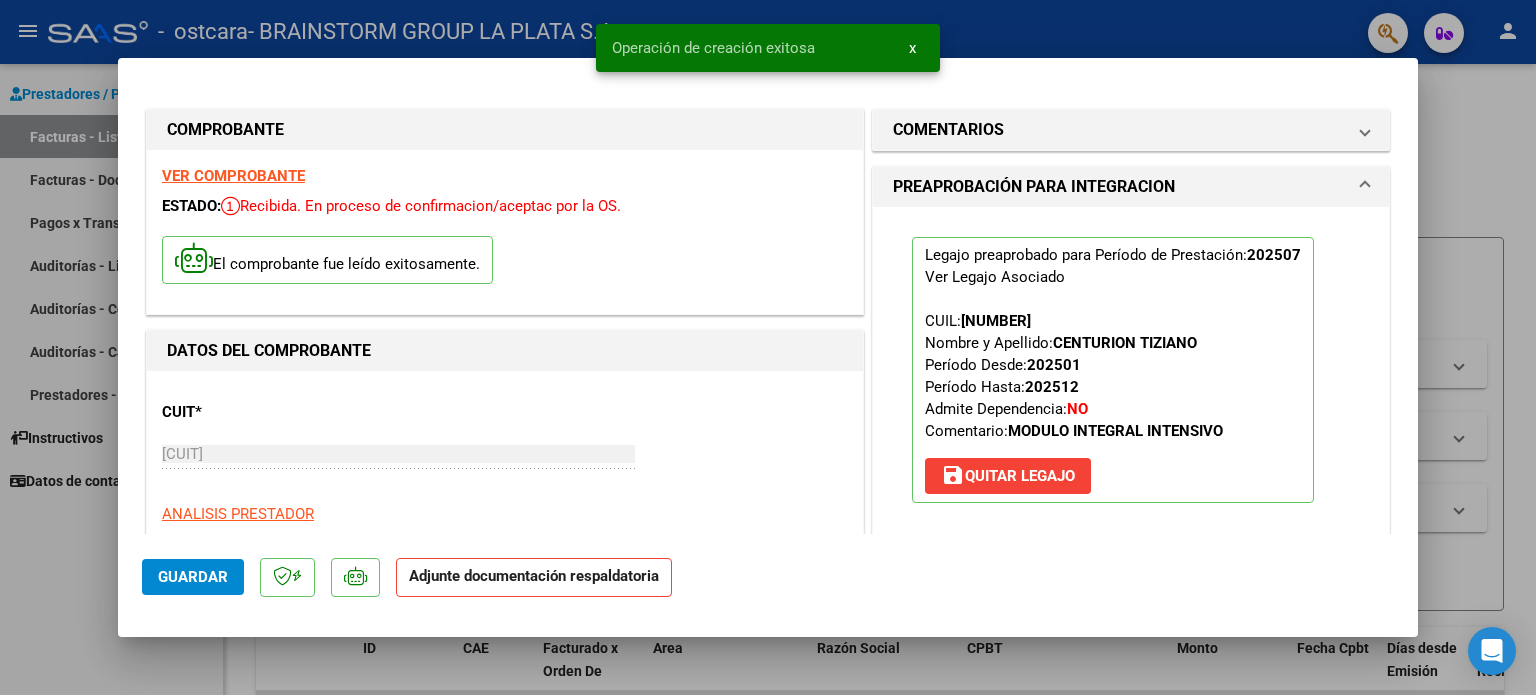 scroll, scrollTop: 400, scrollLeft: 0, axis: vertical 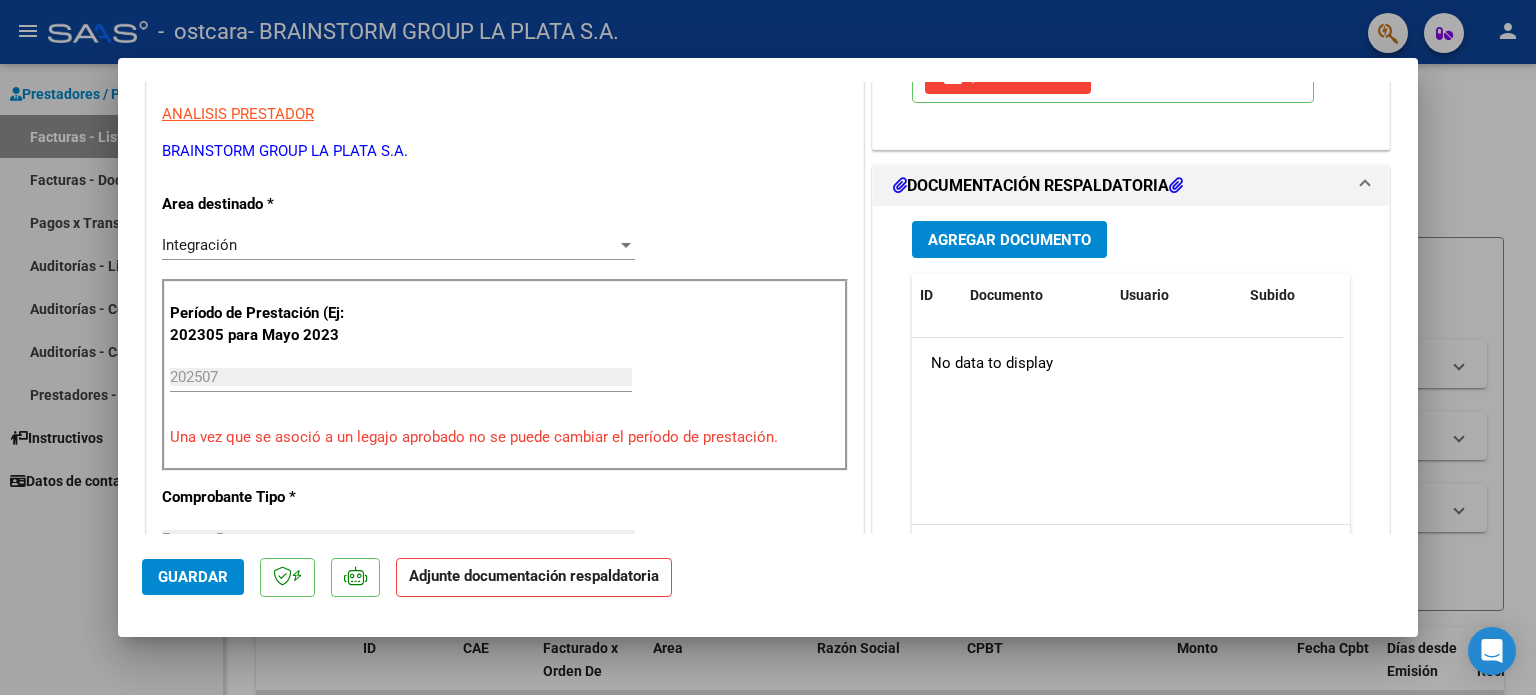click on "Agregar Documento" at bounding box center [1009, 240] 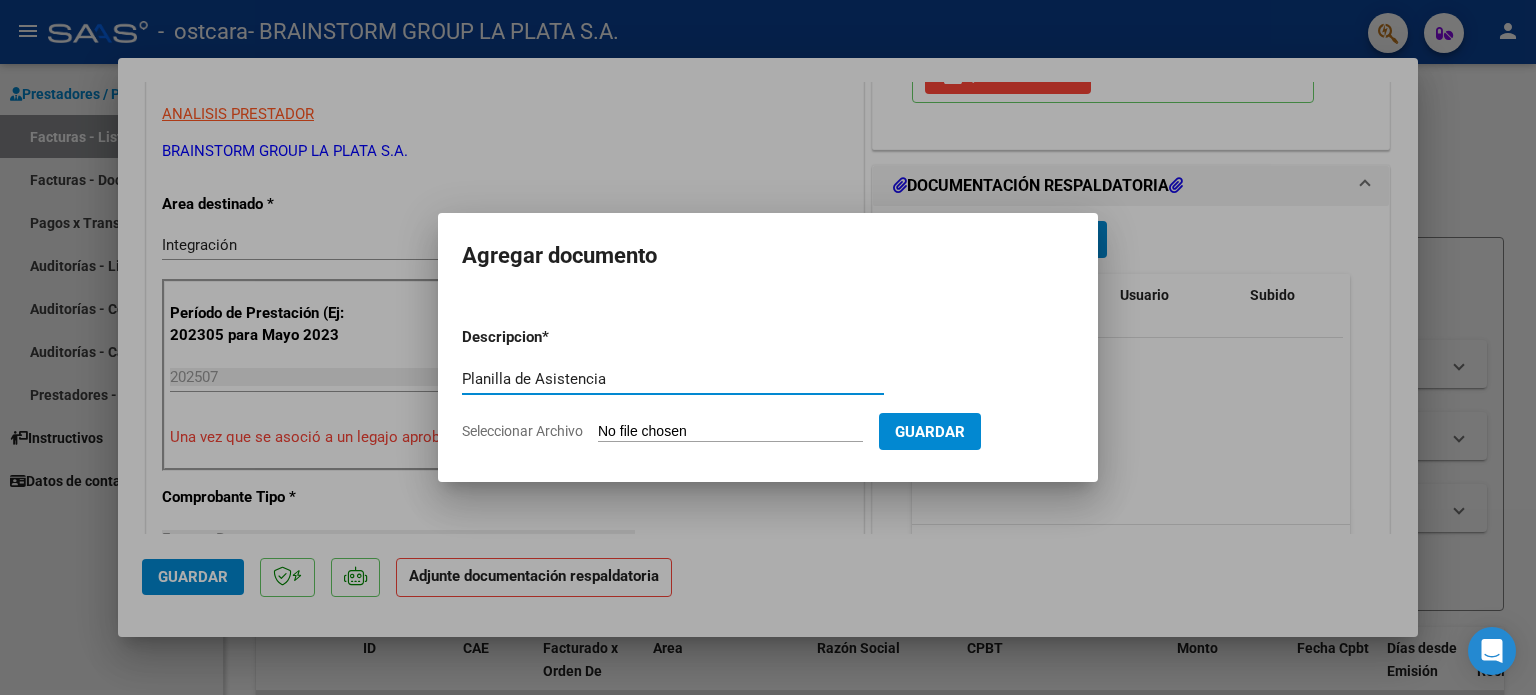 type on "Planilla de Asistencia" 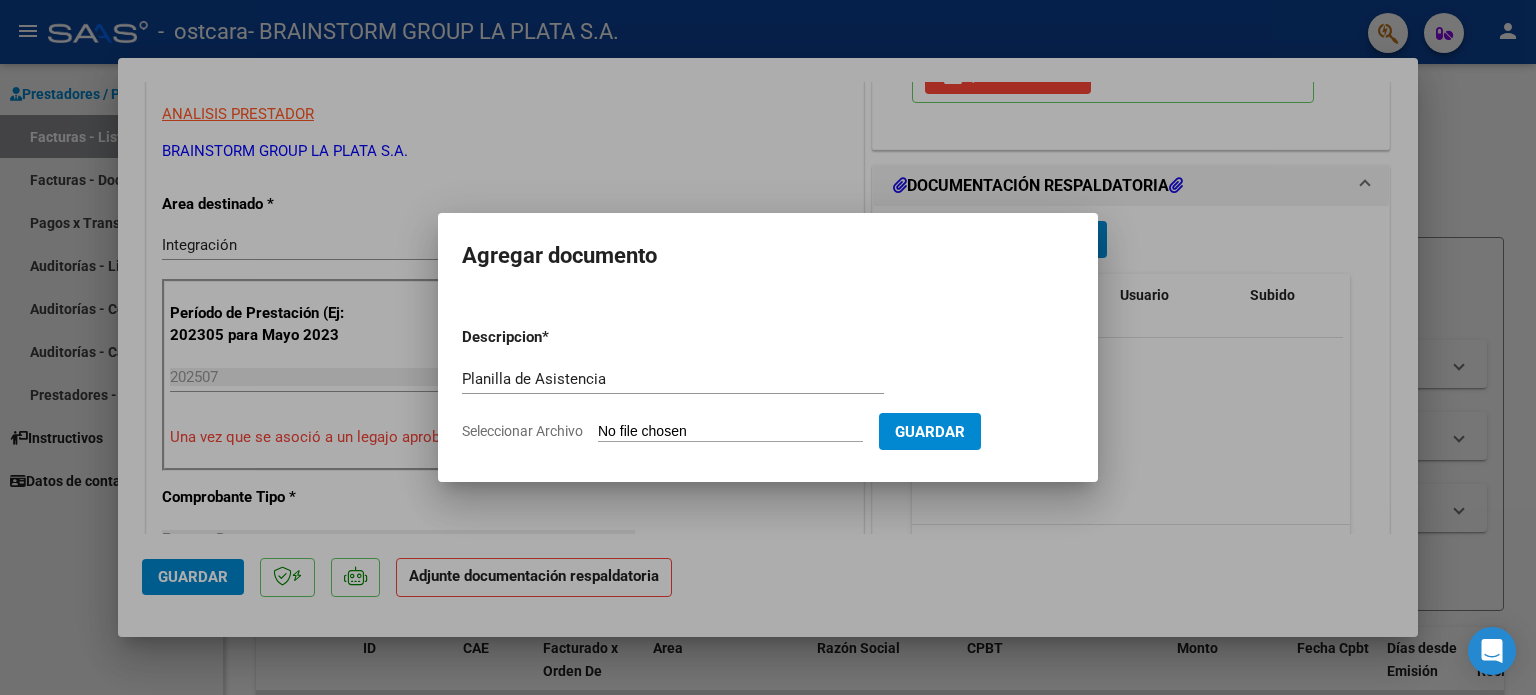 type on "C:\fakepath\Planilla de asistencia CENTURION julio 2025.pdf" 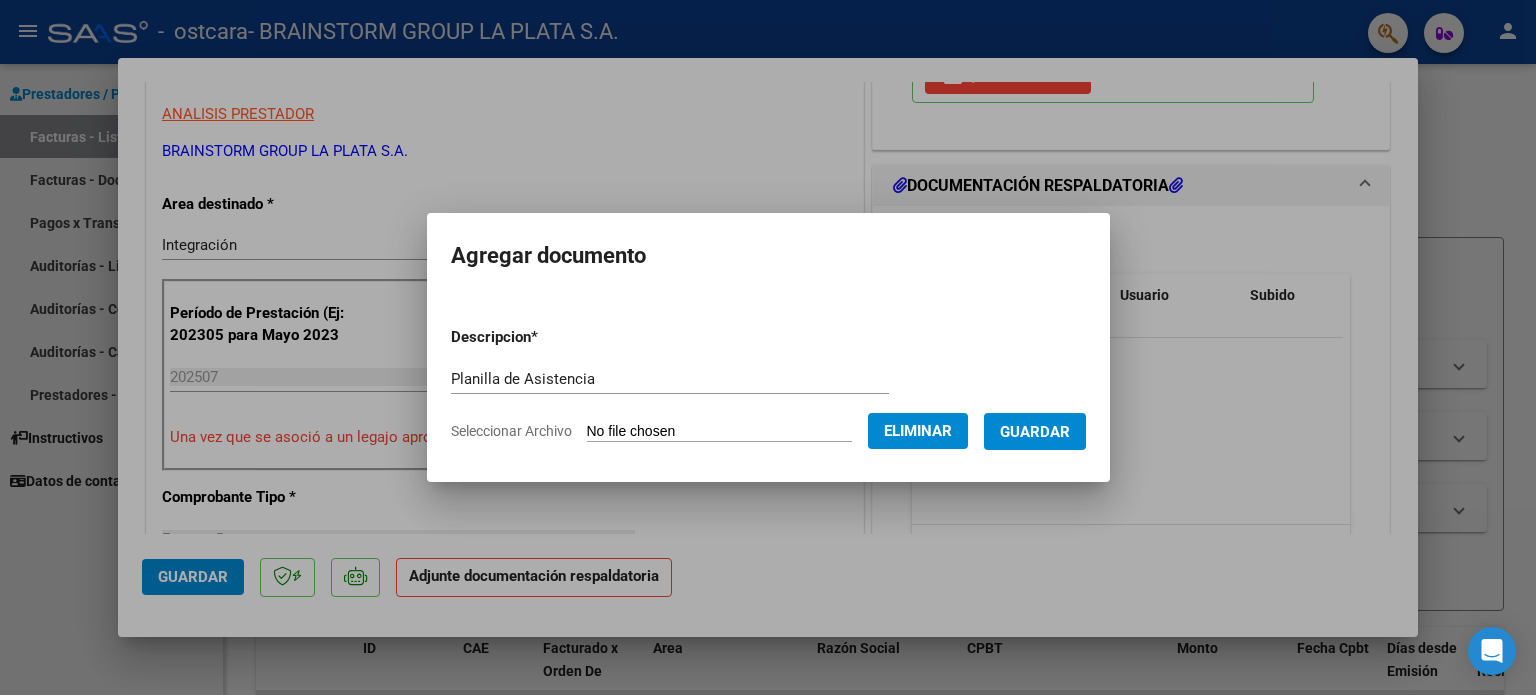 click on "Guardar" at bounding box center (1035, 432) 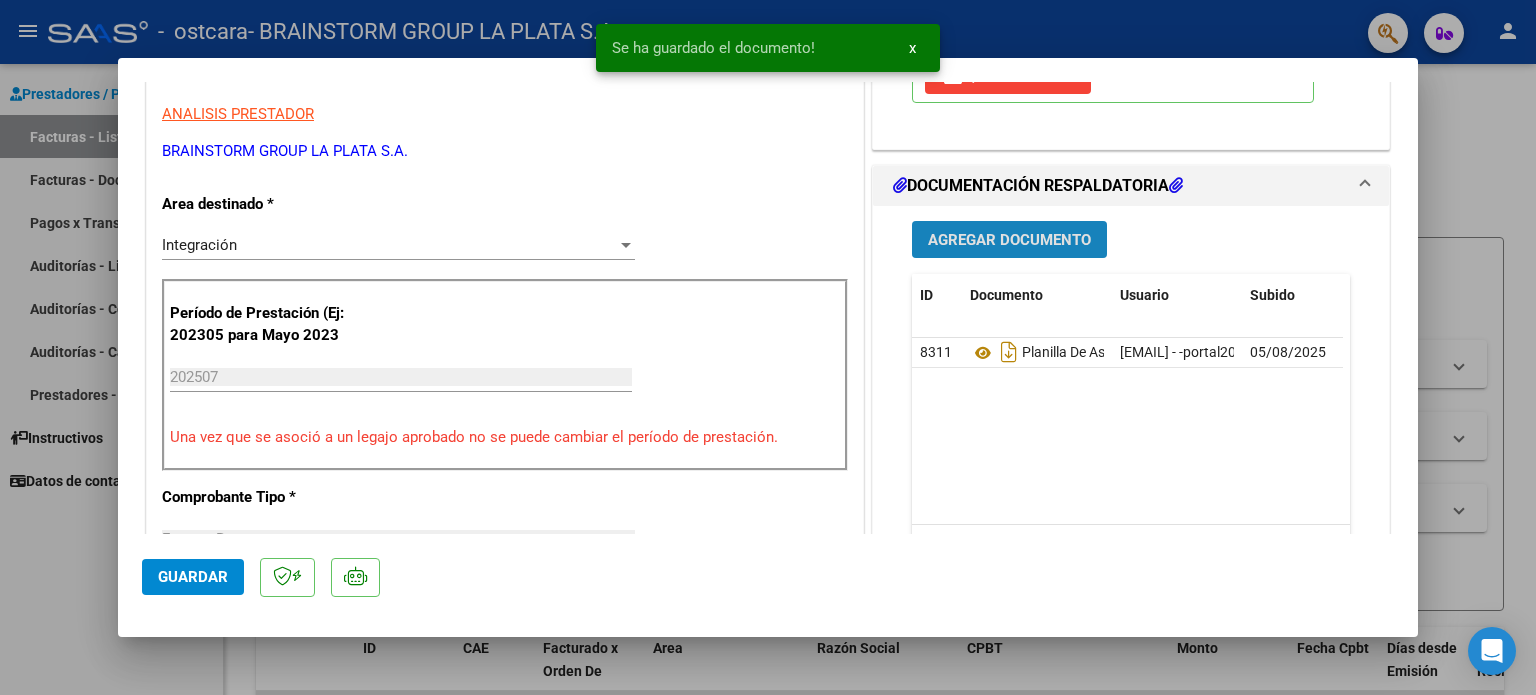 click on "Agregar Documento" at bounding box center (1009, 240) 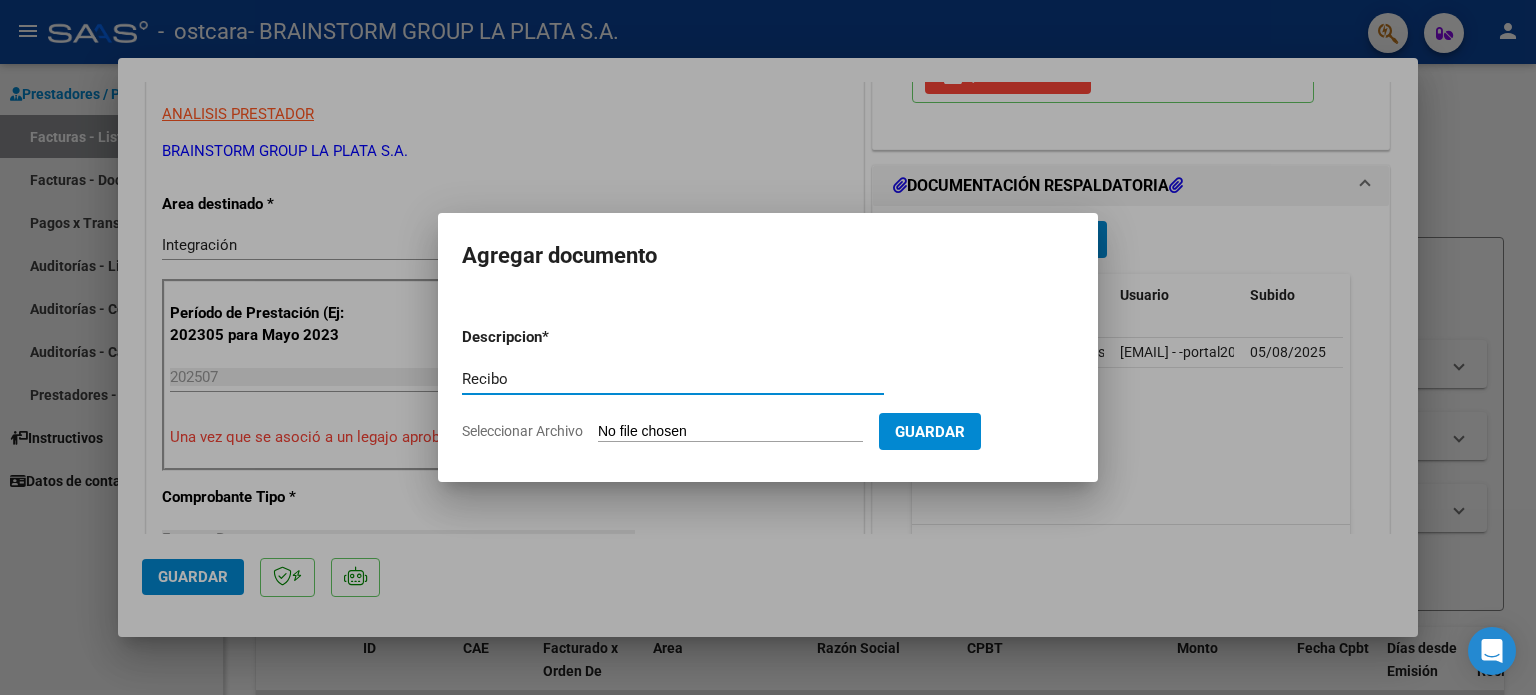 type on "Recibo" 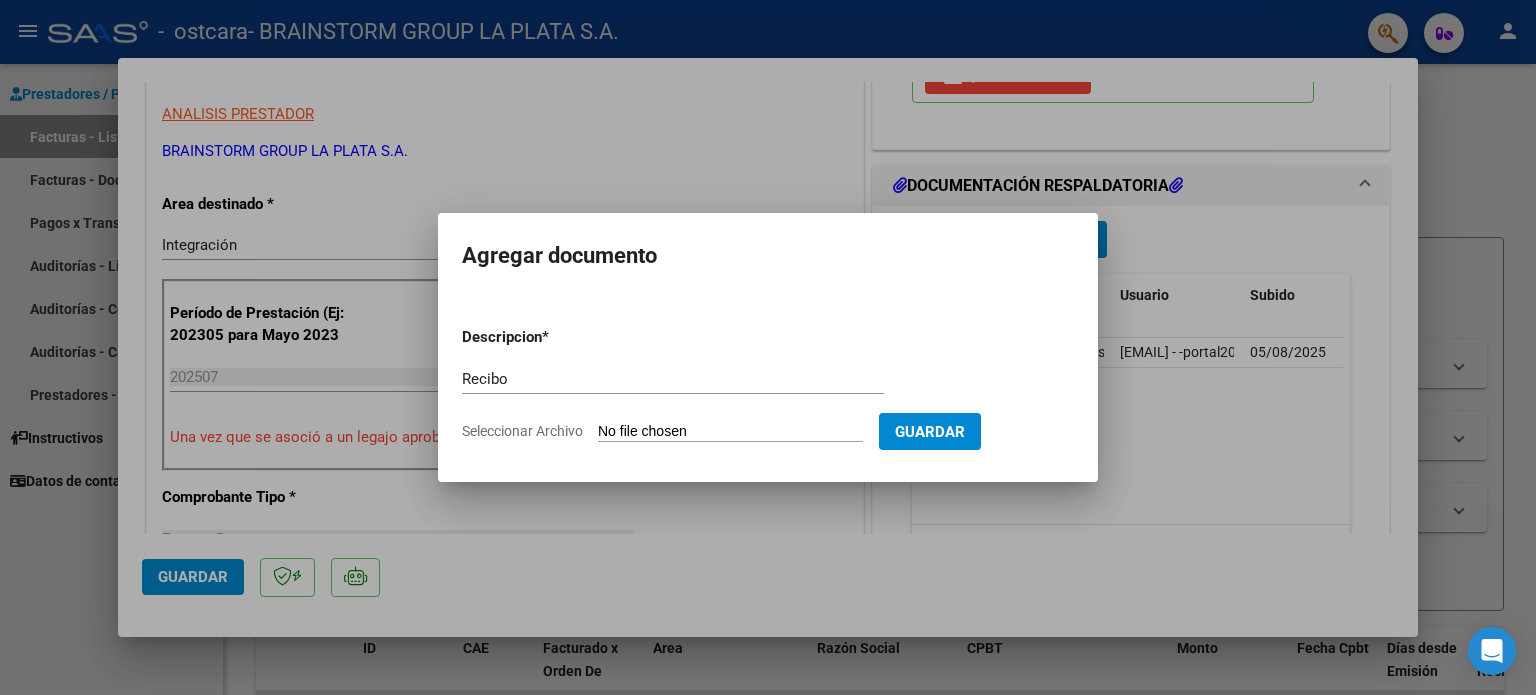 click on "Seleccionar Archivo" 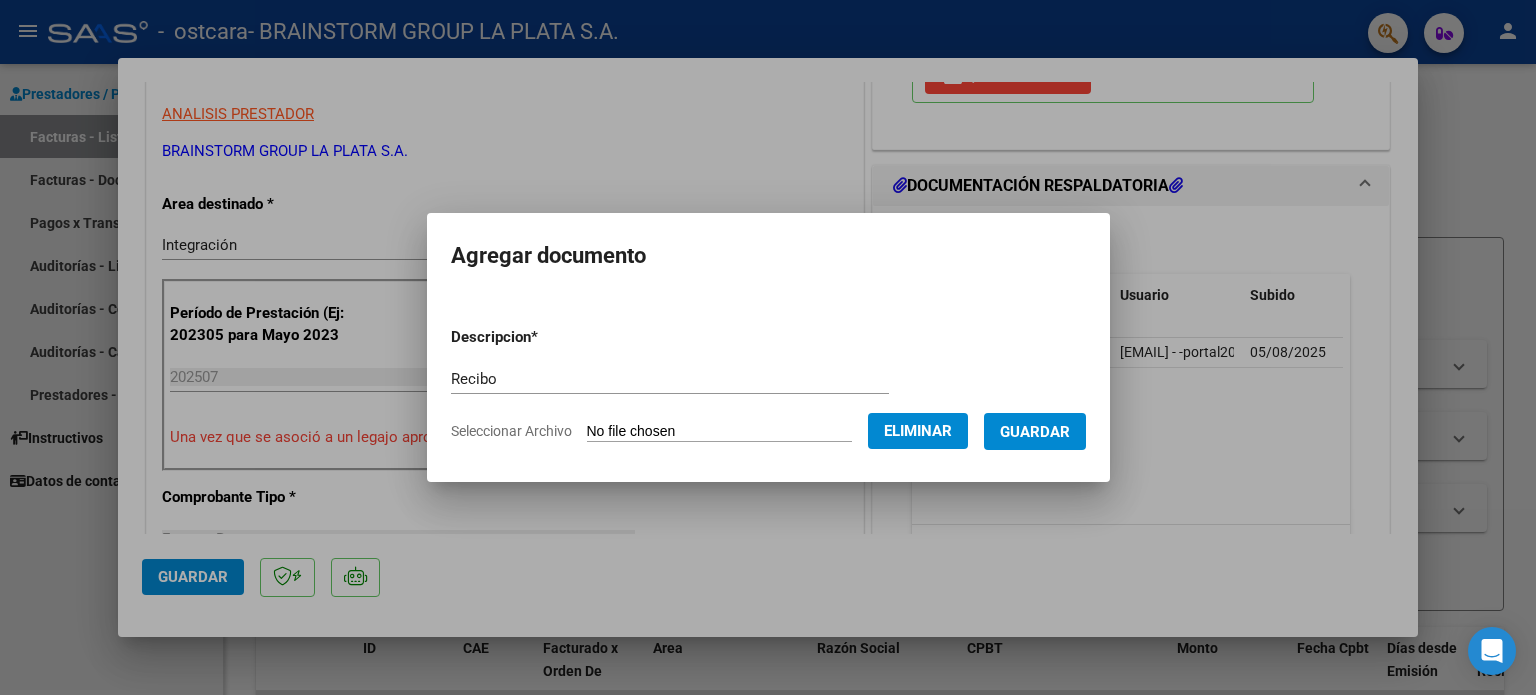 click on "Guardar" at bounding box center [1035, 431] 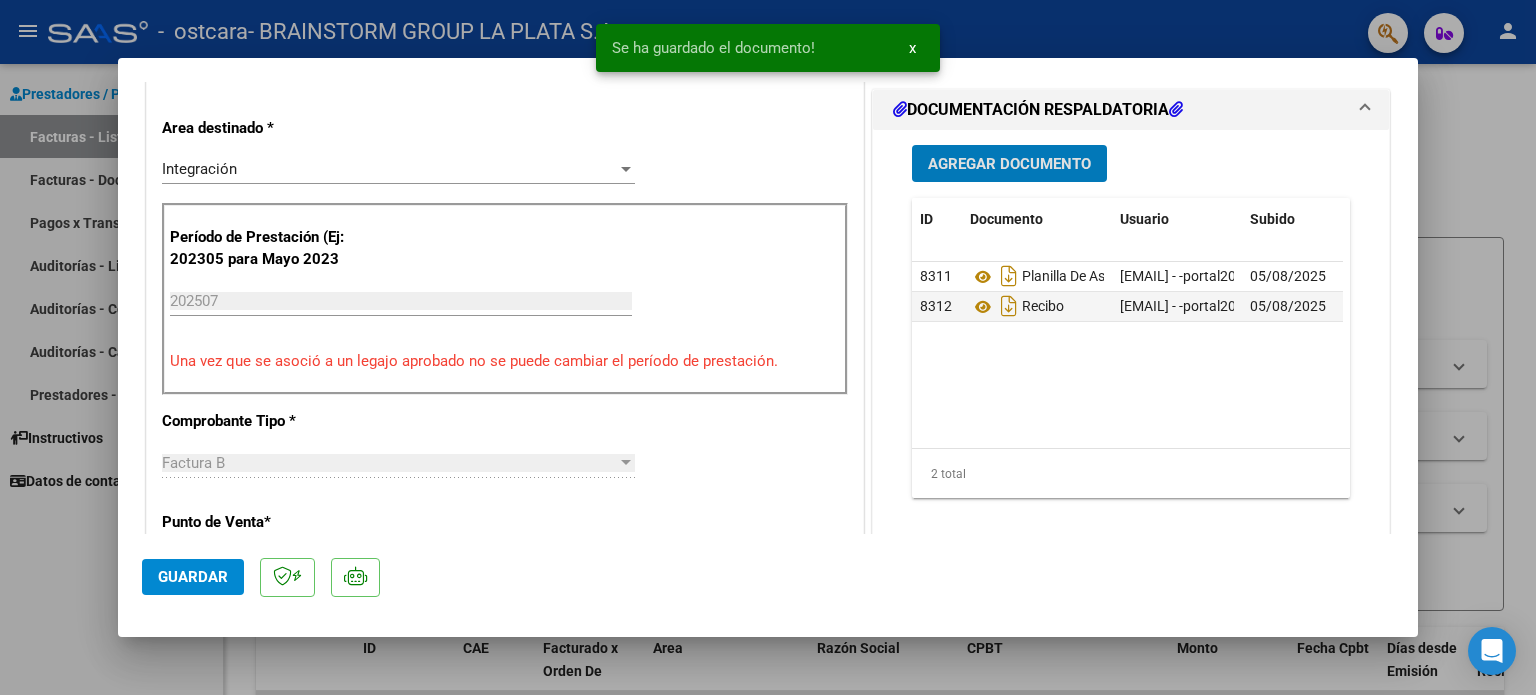 scroll, scrollTop: 600, scrollLeft: 0, axis: vertical 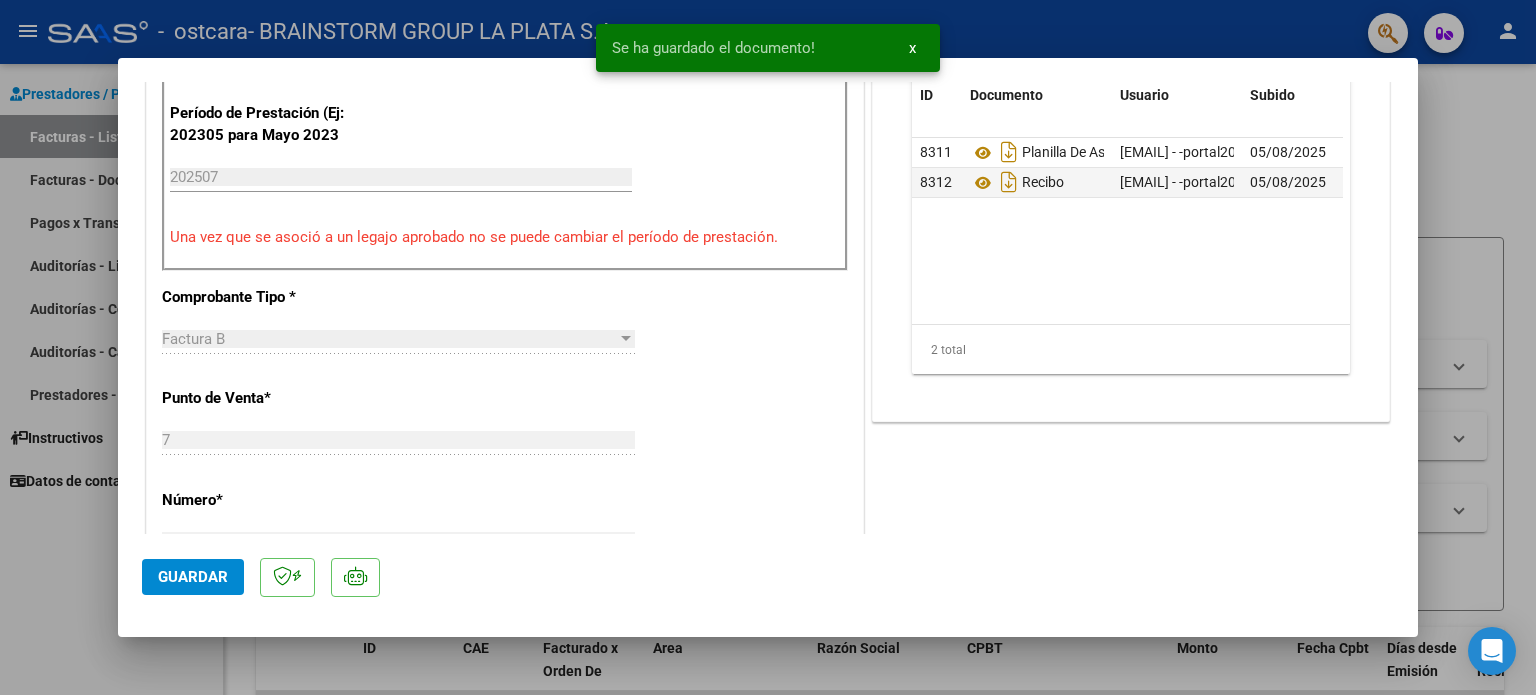 click on "Guardar" 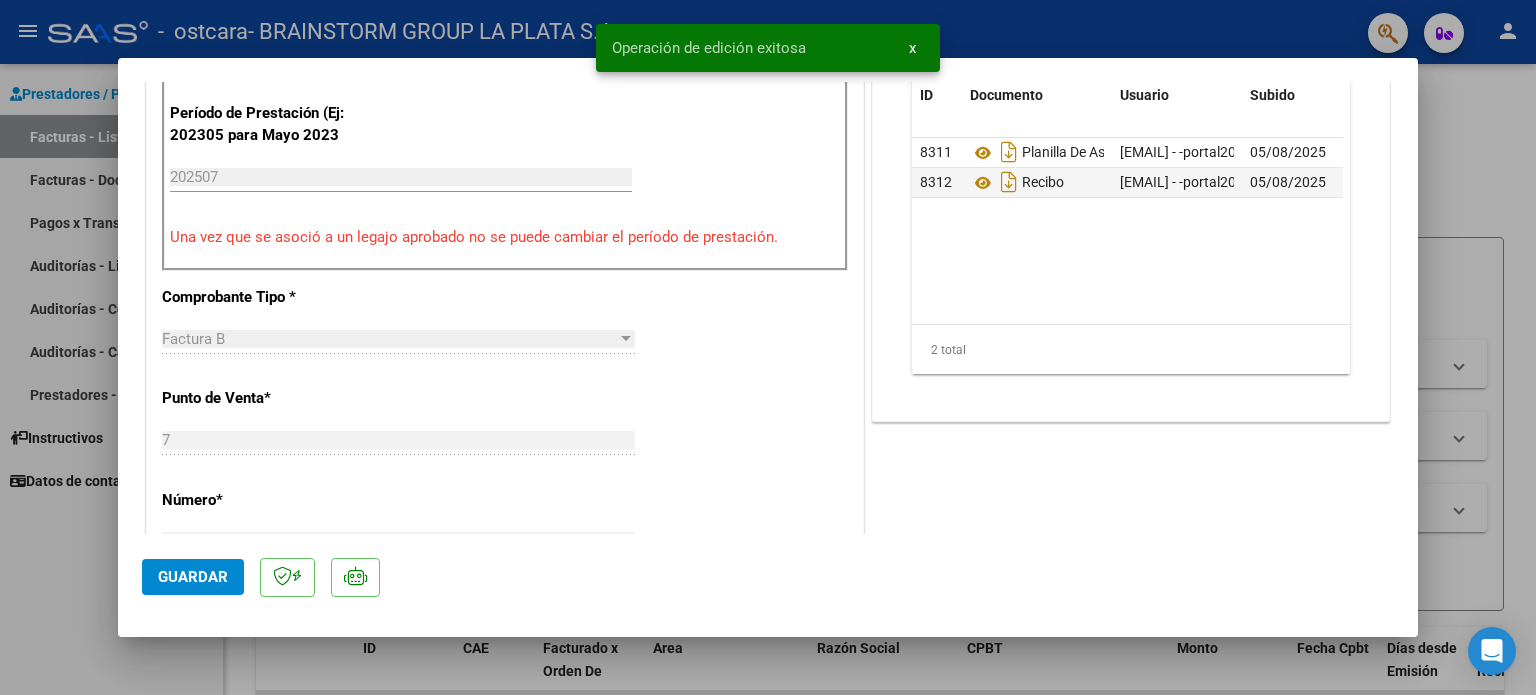 click on "Guardar" 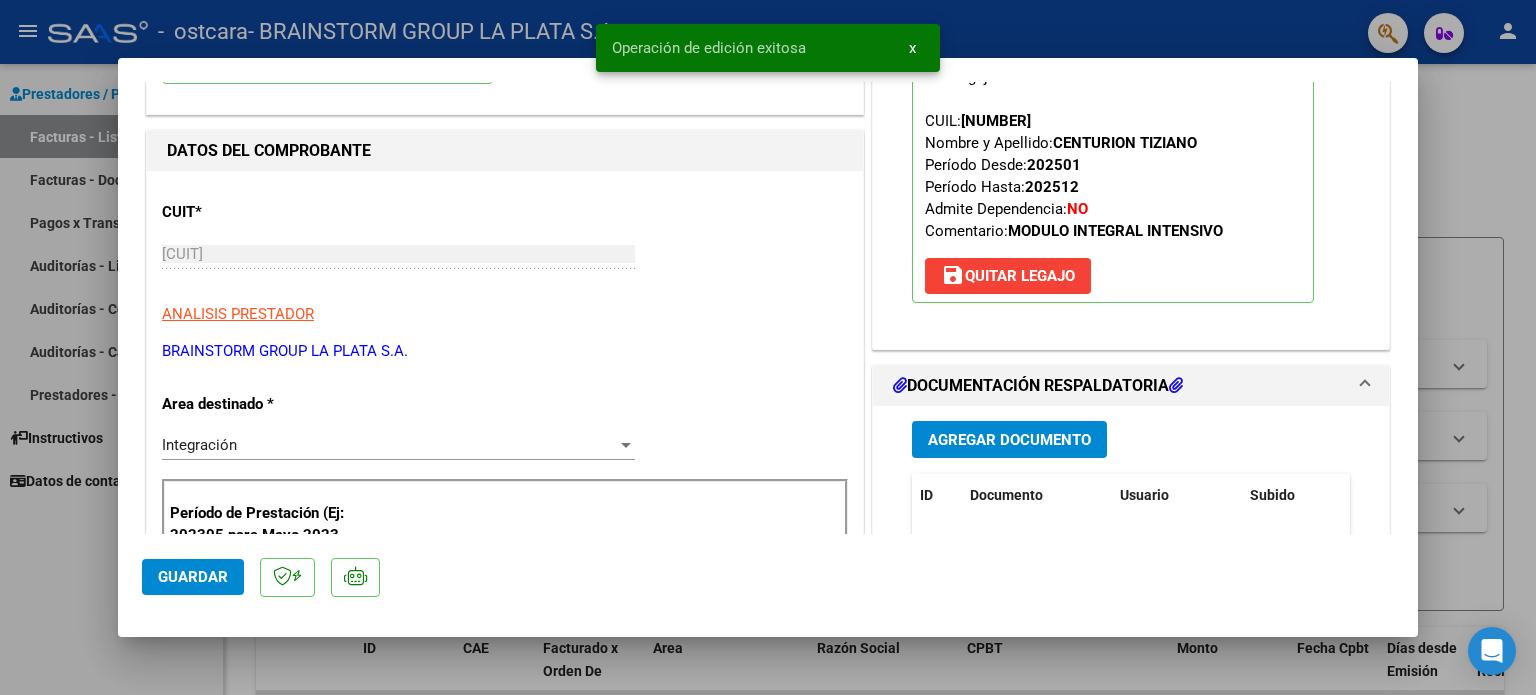 scroll, scrollTop: 0, scrollLeft: 0, axis: both 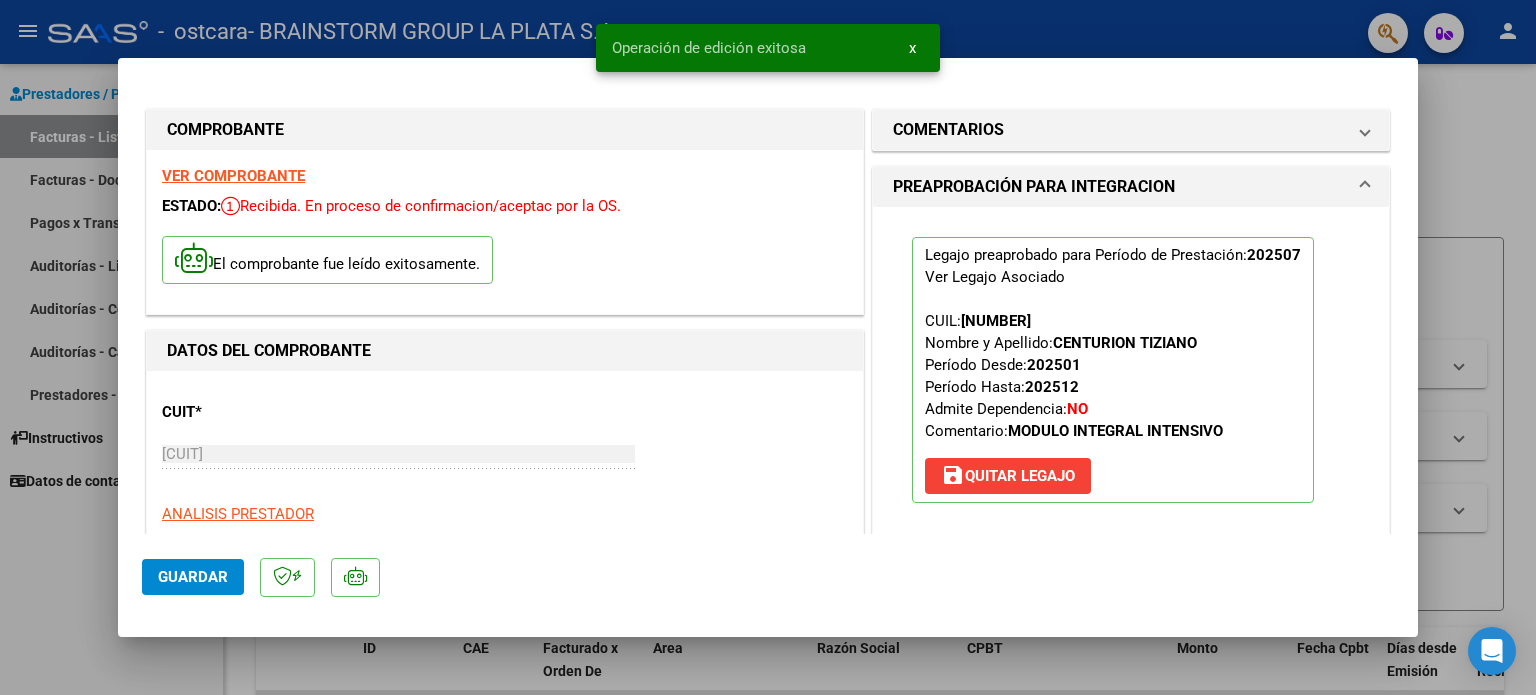 click at bounding box center [768, 347] 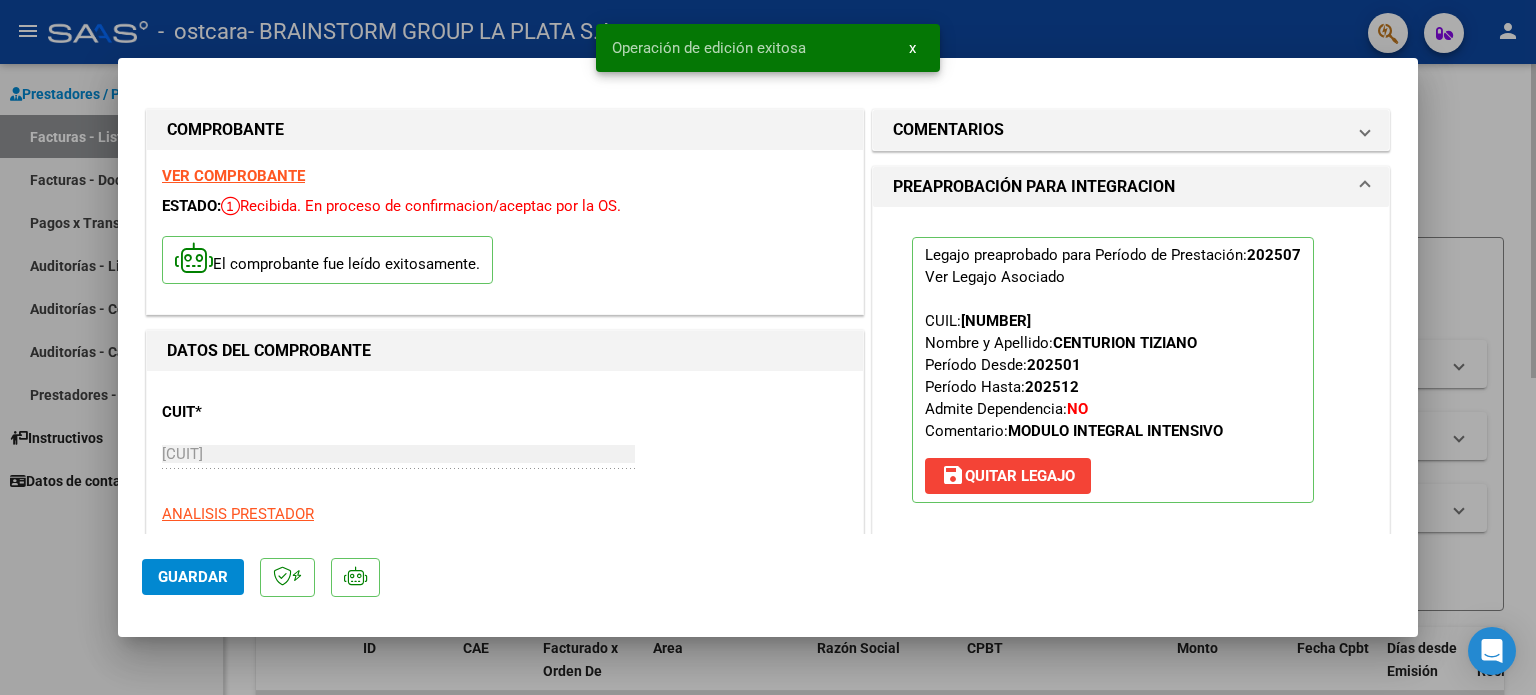 type 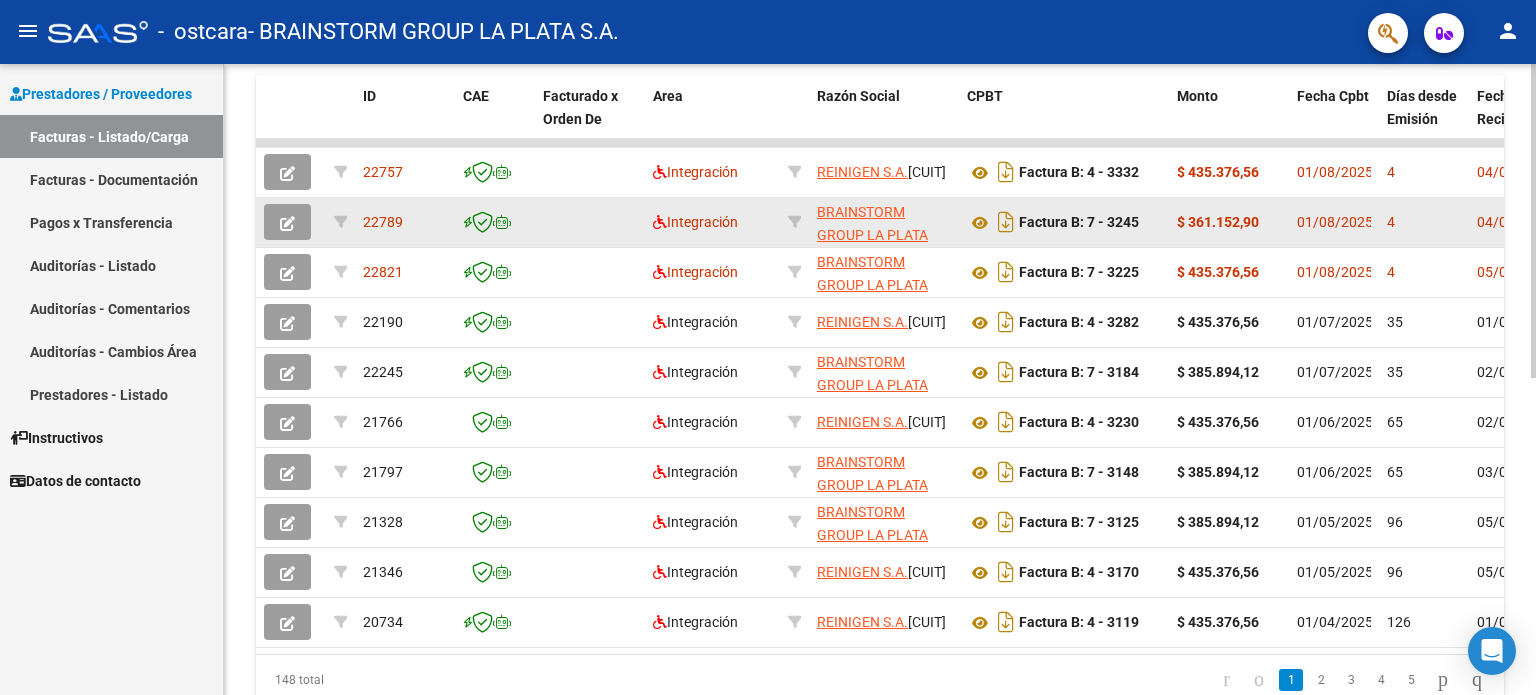 scroll, scrollTop: 600, scrollLeft: 0, axis: vertical 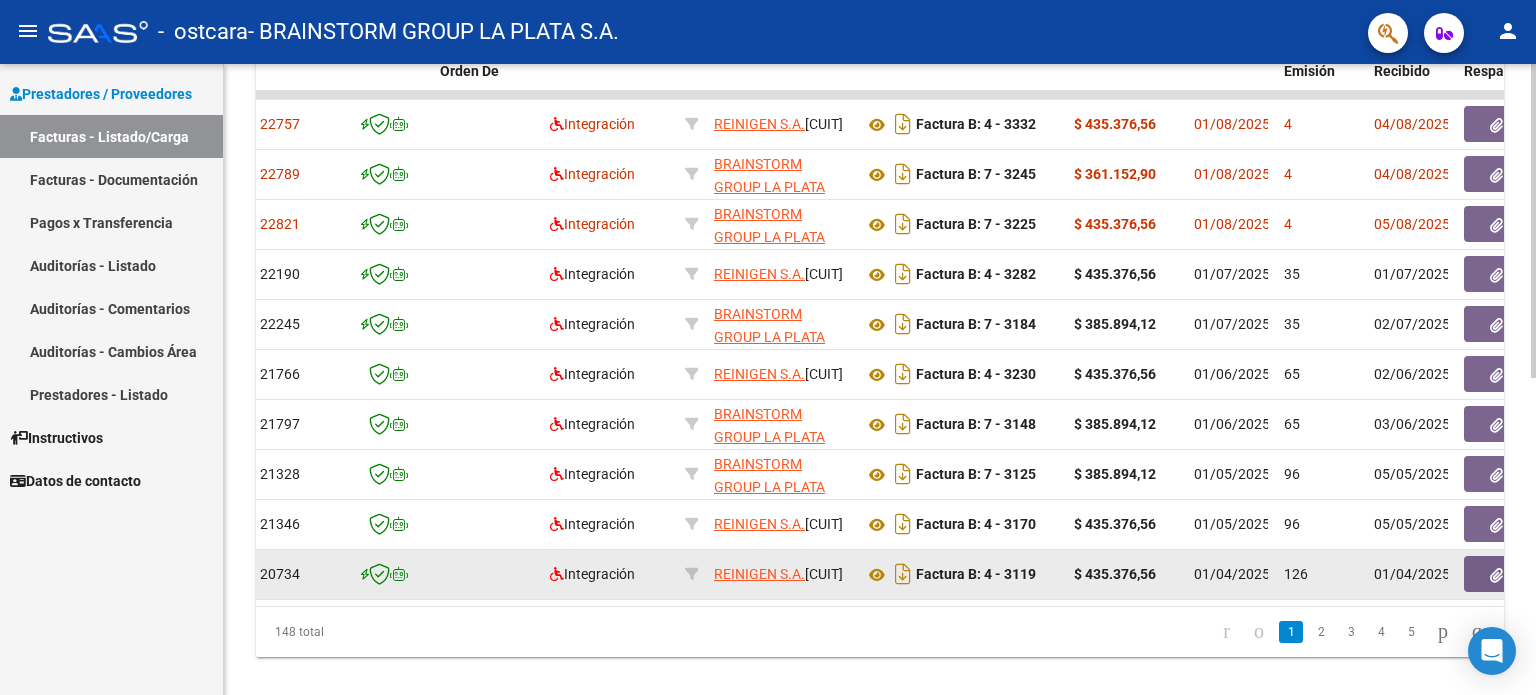 click on "Integración" 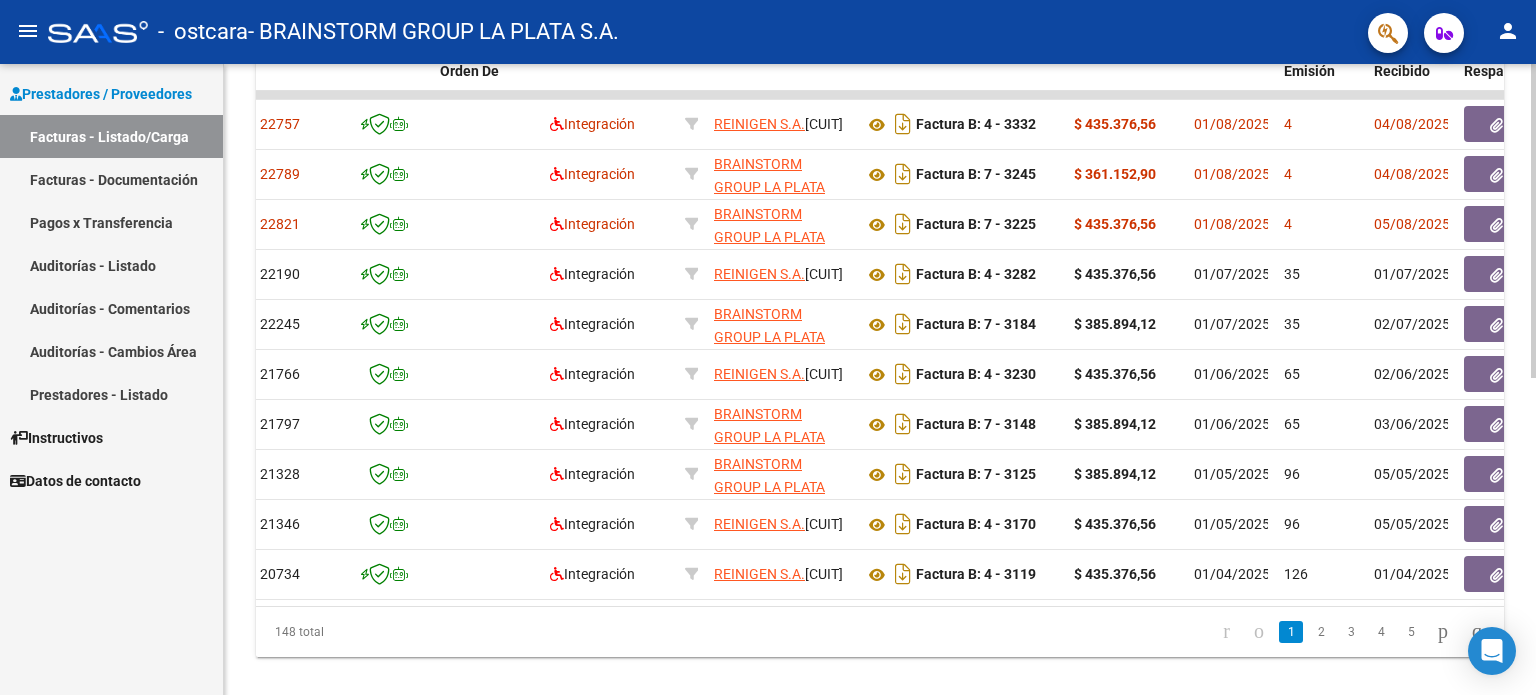 scroll, scrollTop: 0, scrollLeft: 0, axis: both 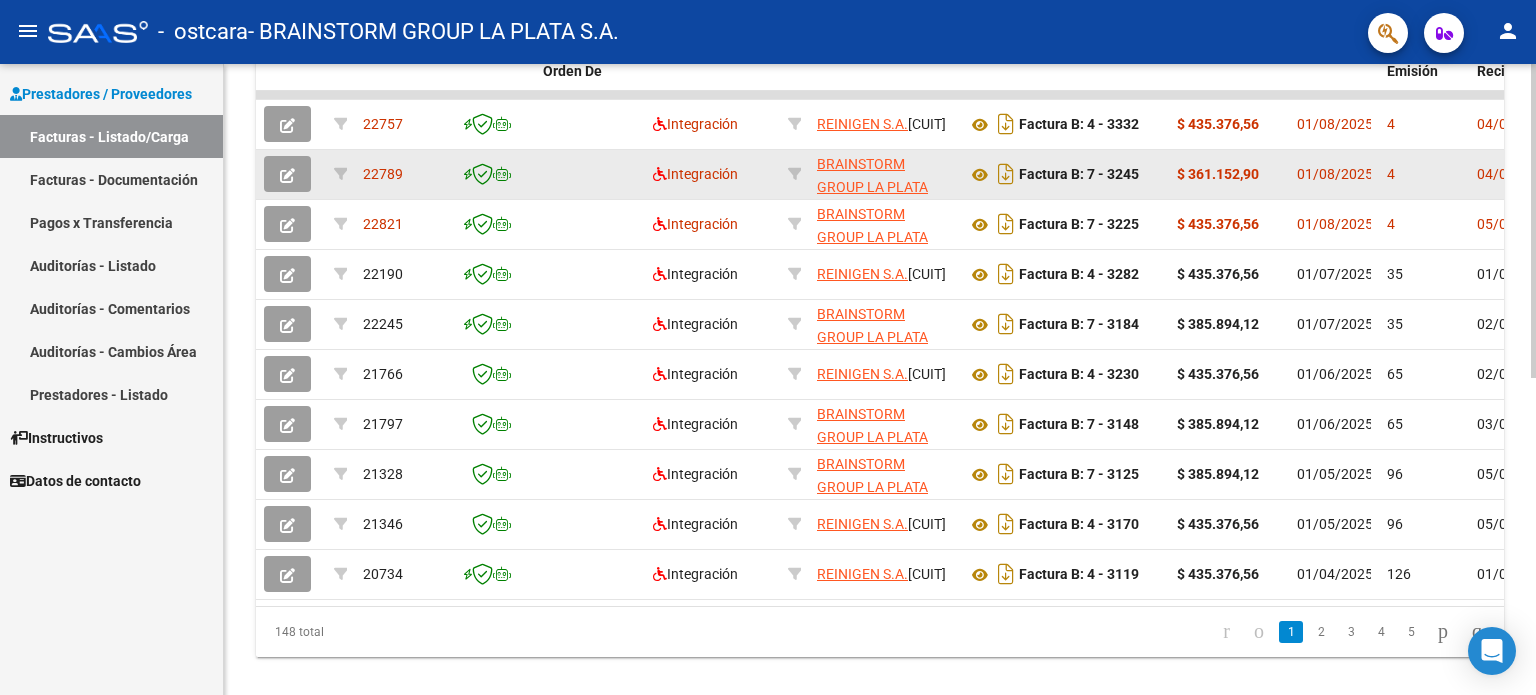 click 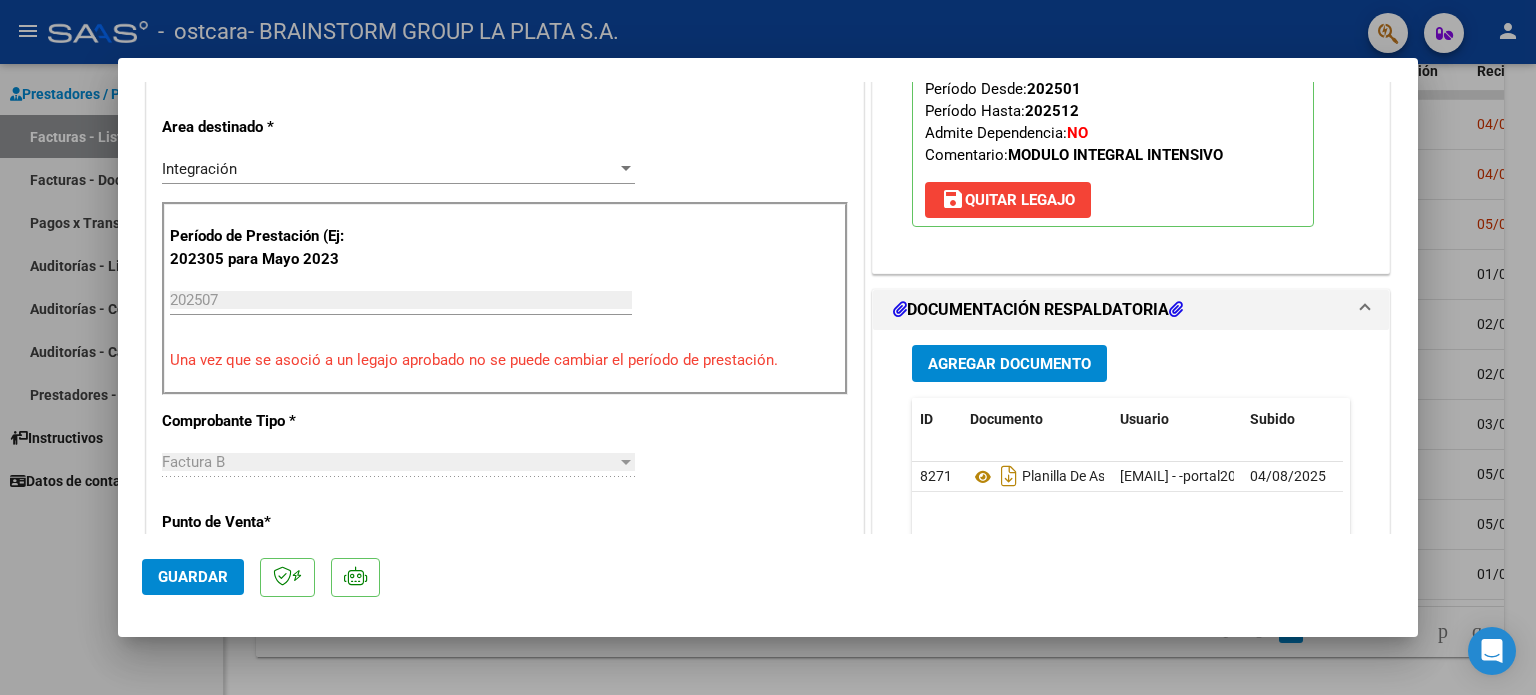 scroll, scrollTop: 500, scrollLeft: 0, axis: vertical 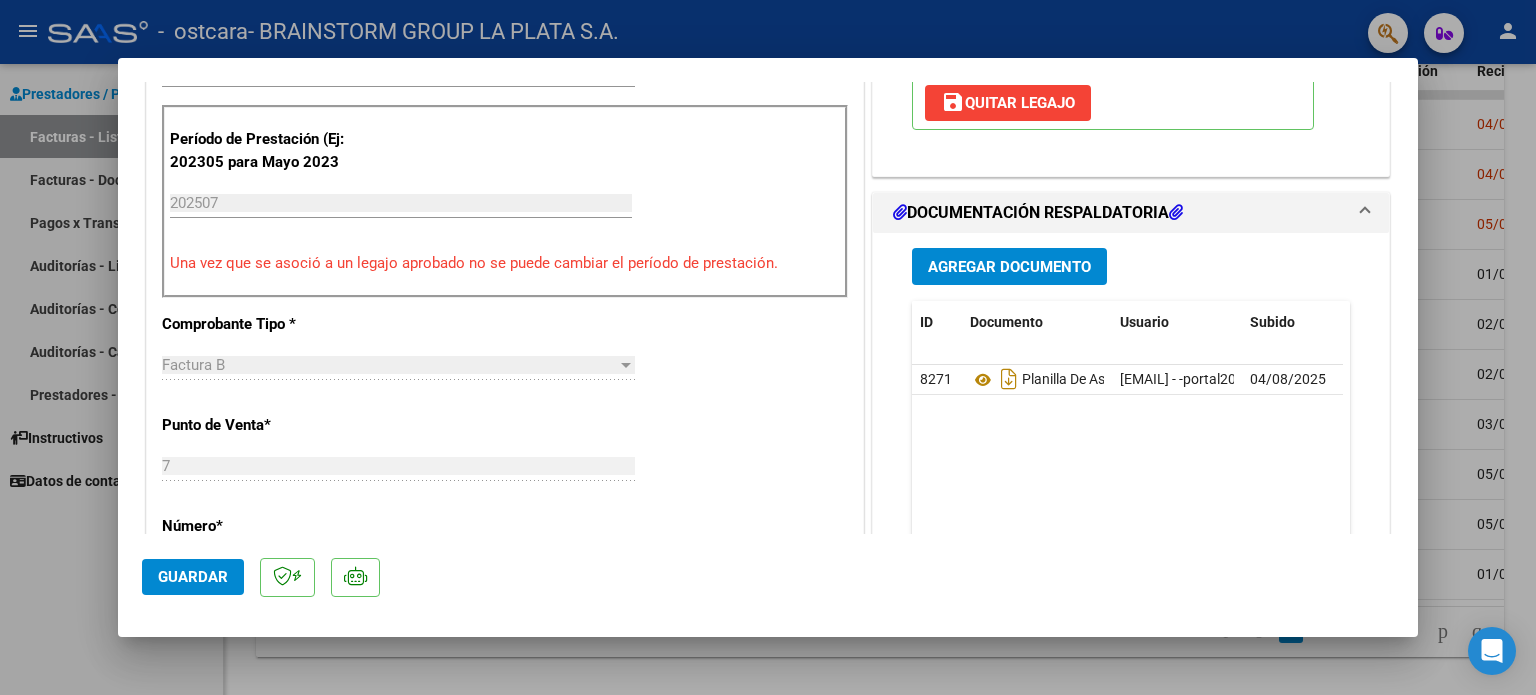 click at bounding box center [768, 347] 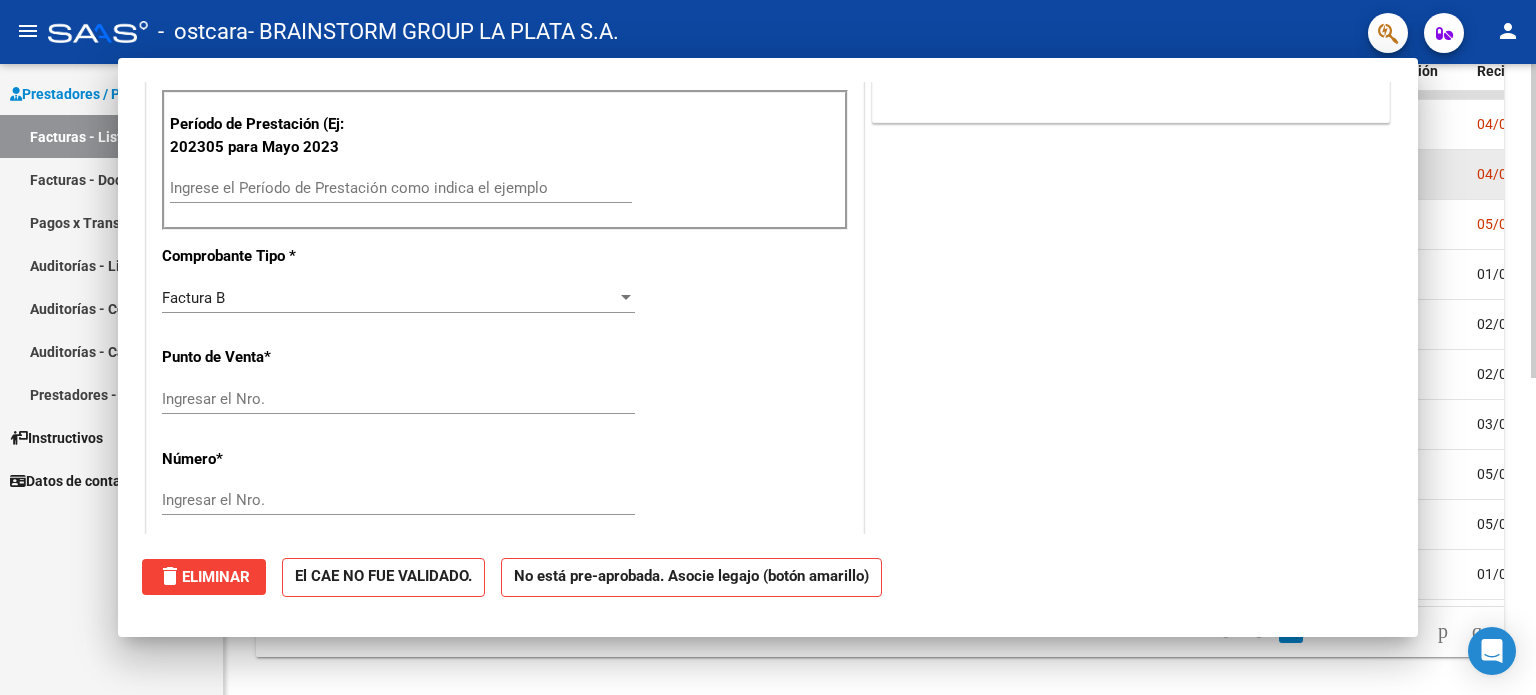scroll, scrollTop: 0, scrollLeft: 0, axis: both 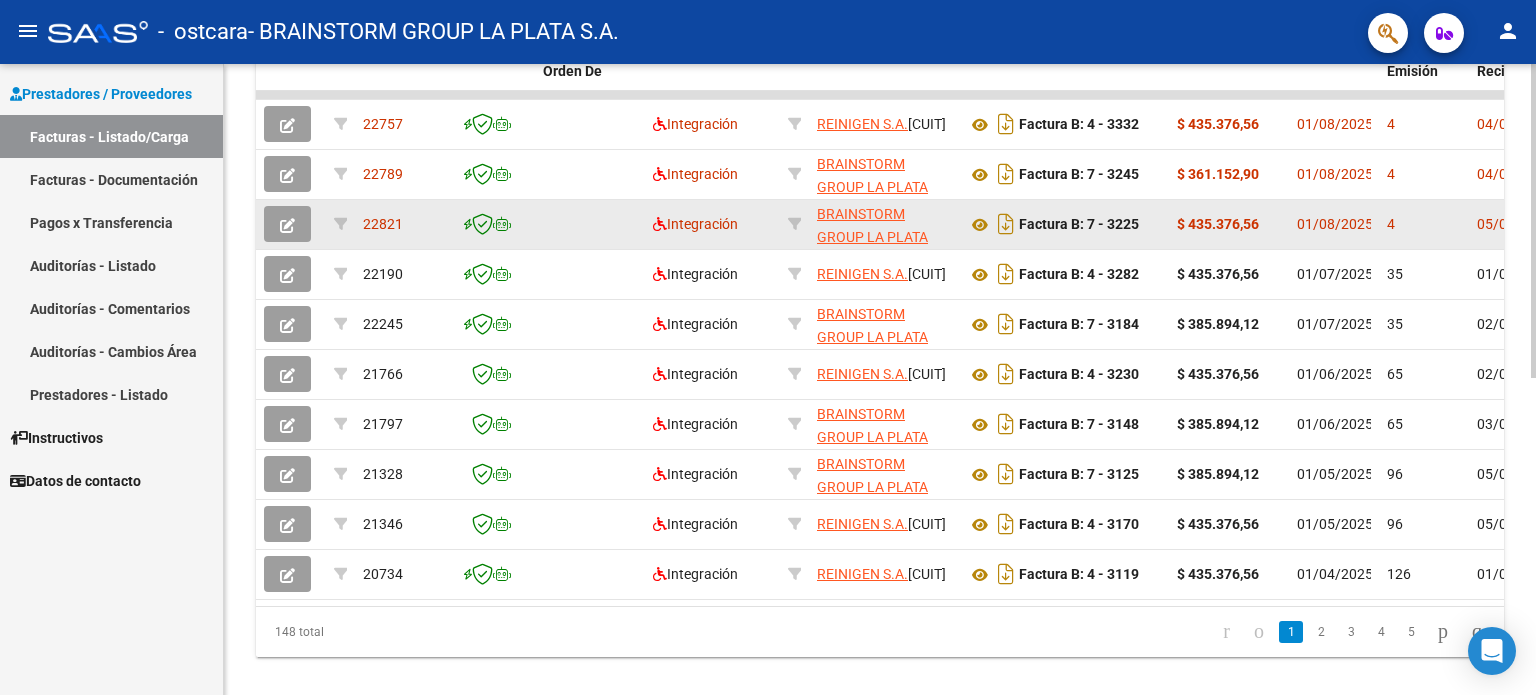 click 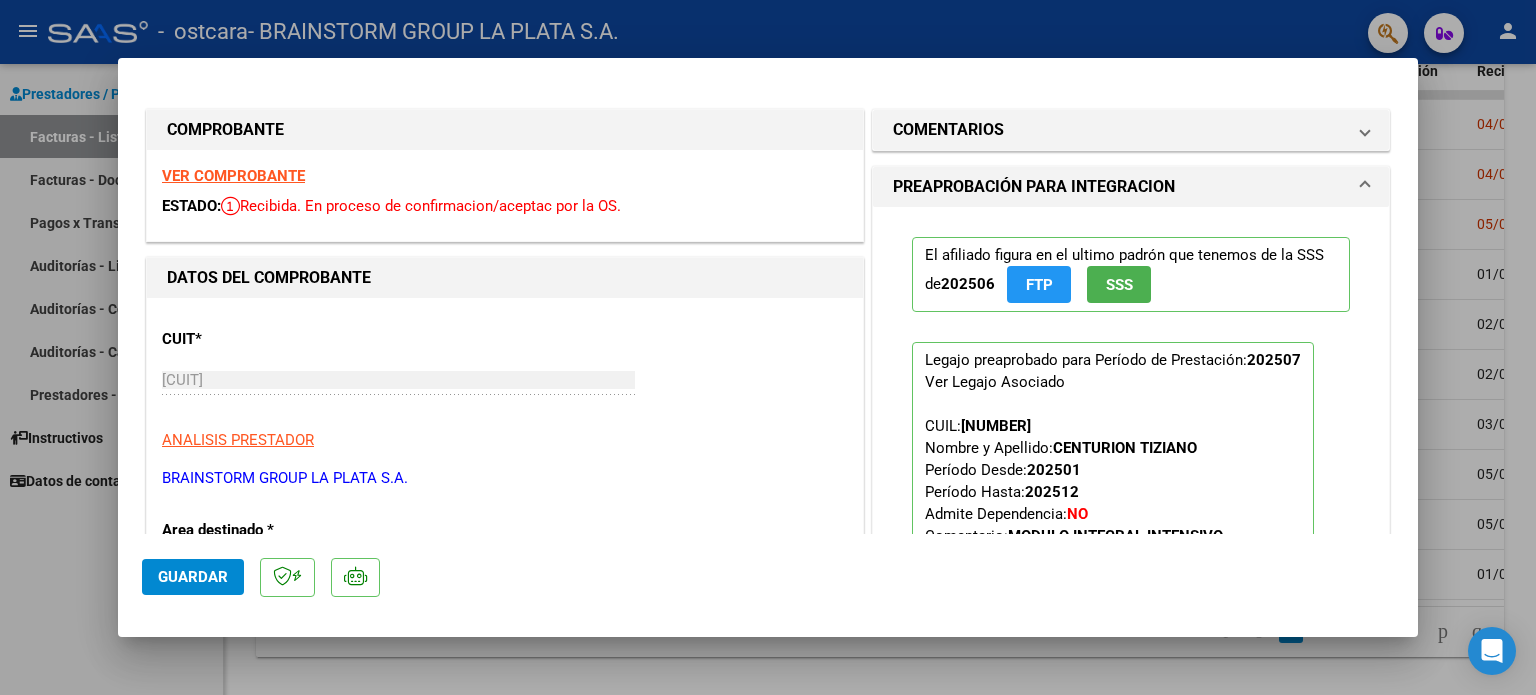 click at bounding box center [768, 347] 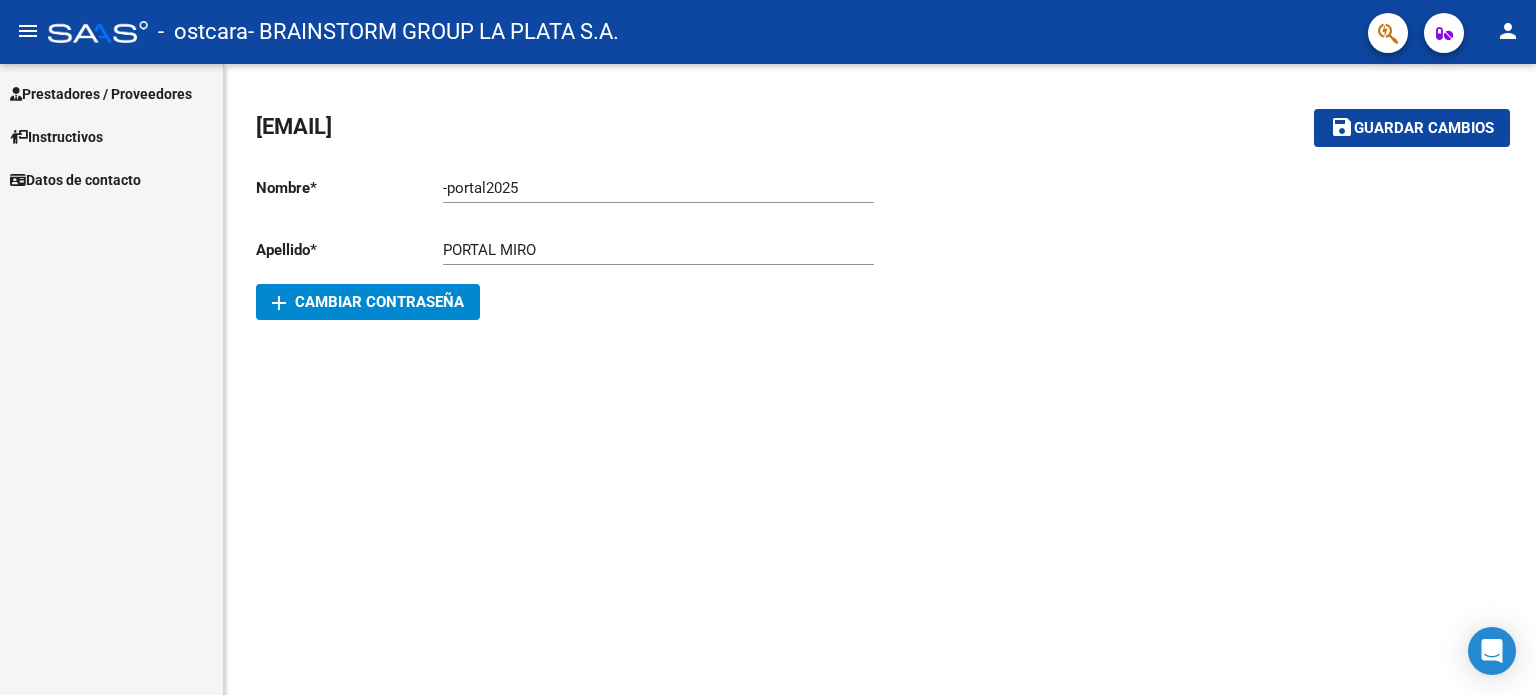 scroll, scrollTop: 0, scrollLeft: 0, axis: both 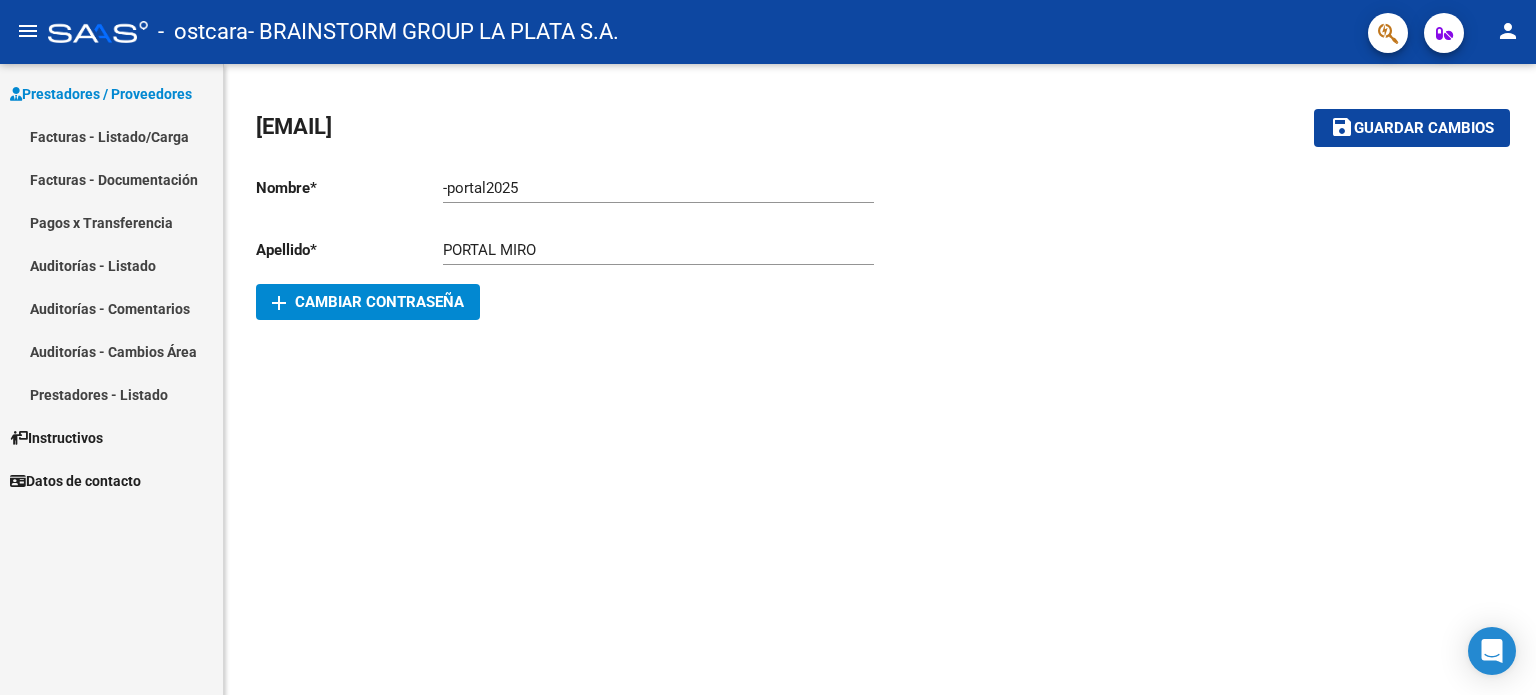 click on "Facturas - Listado/Carga" at bounding box center (111, 136) 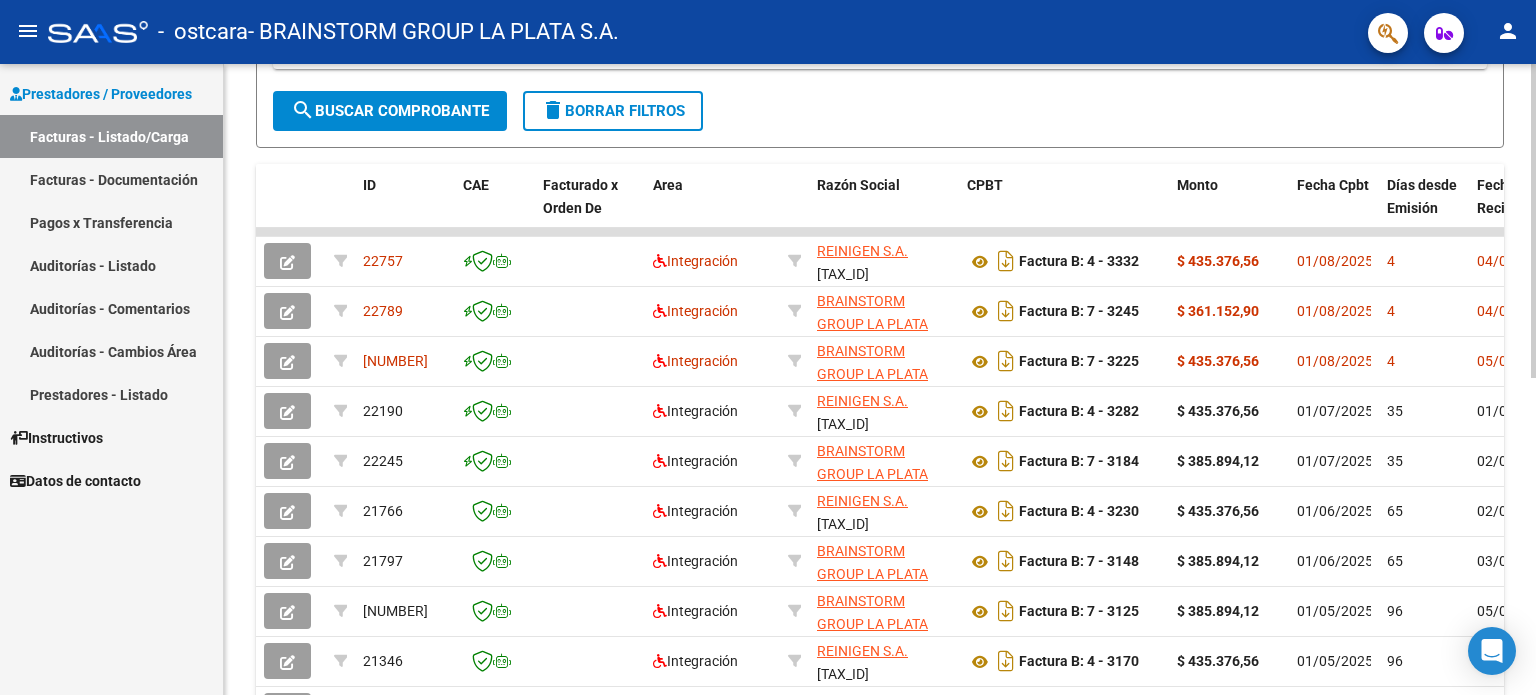 scroll, scrollTop: 513, scrollLeft: 0, axis: vertical 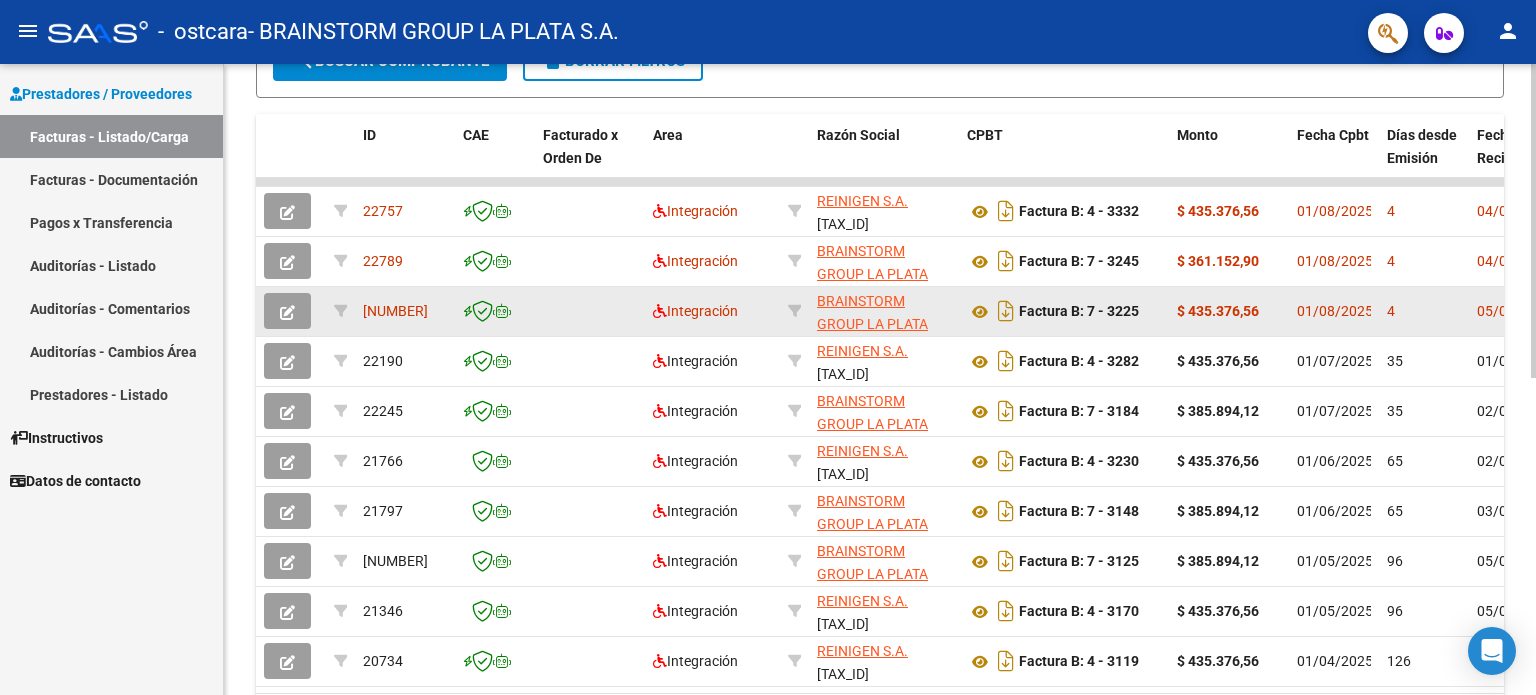 click 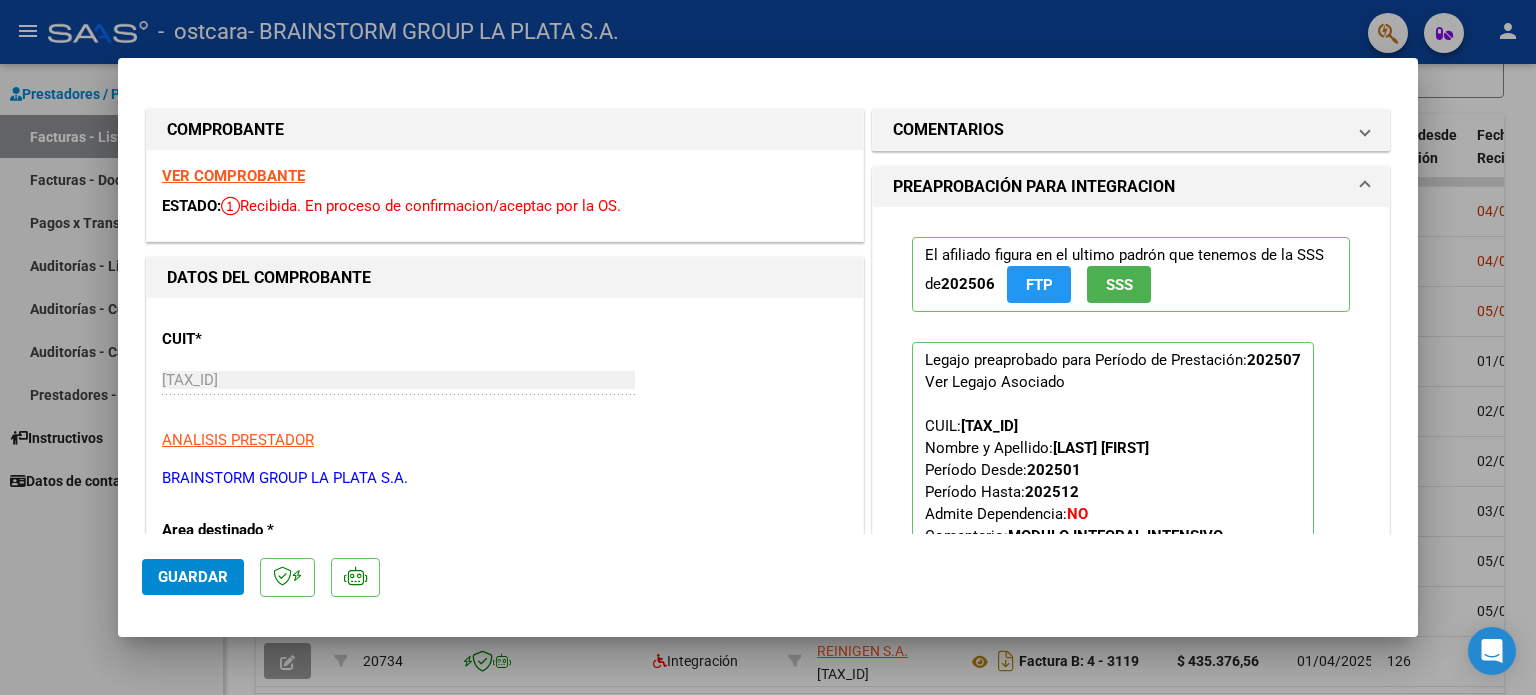 click at bounding box center [768, 347] 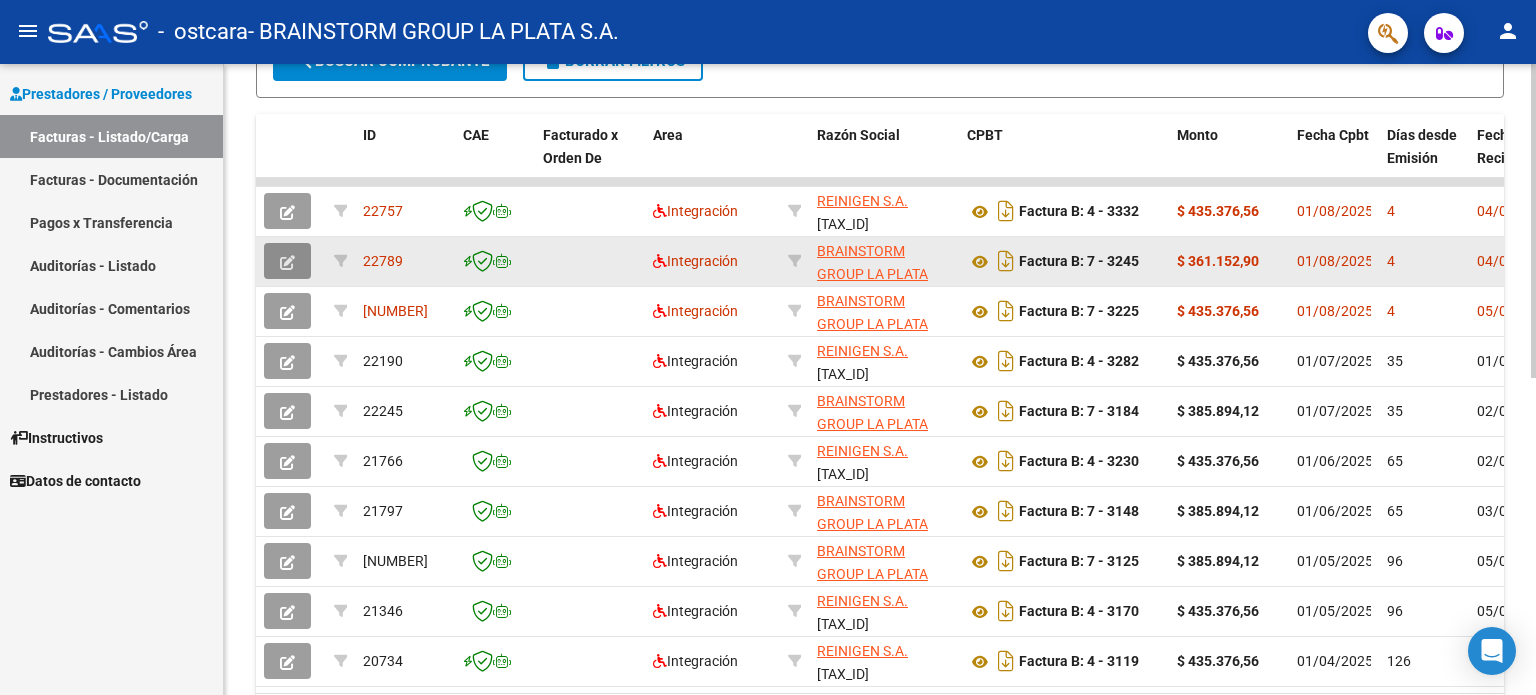 click 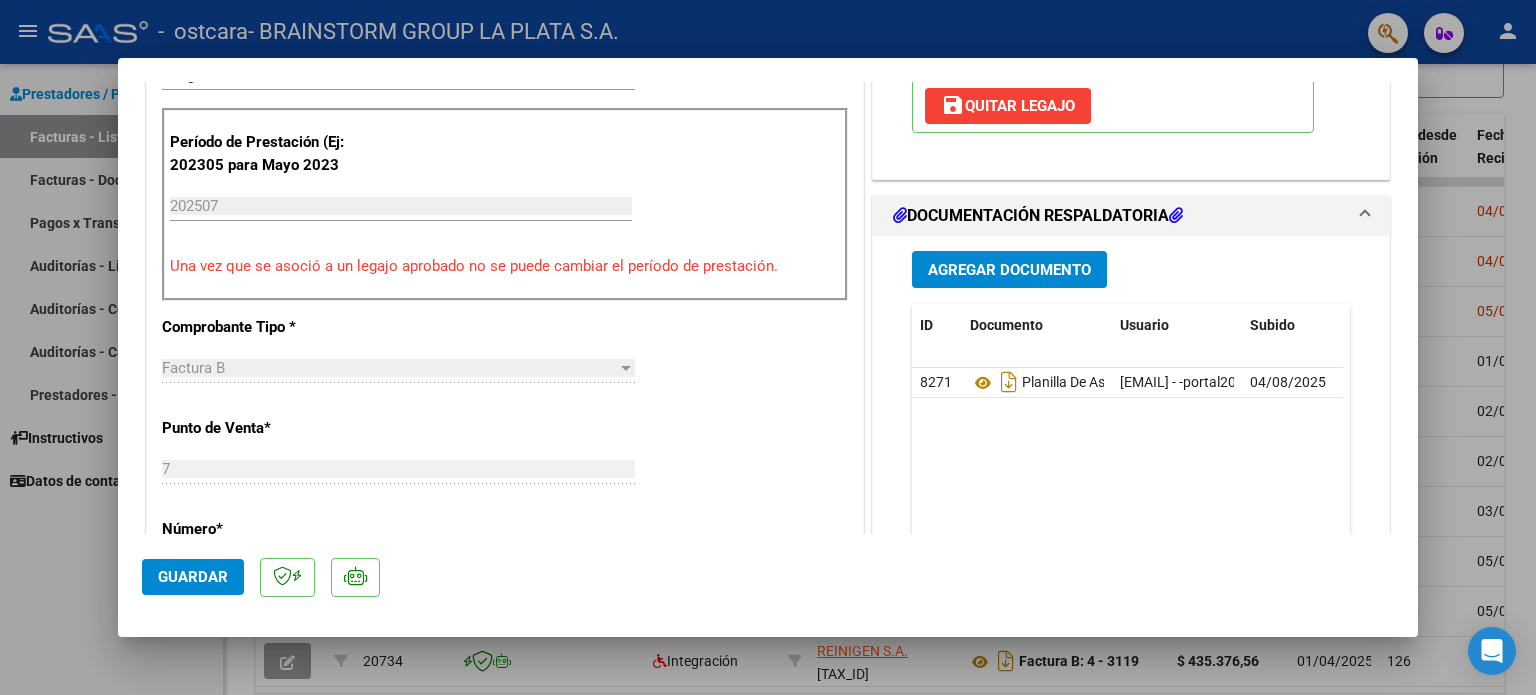 scroll, scrollTop: 500, scrollLeft: 0, axis: vertical 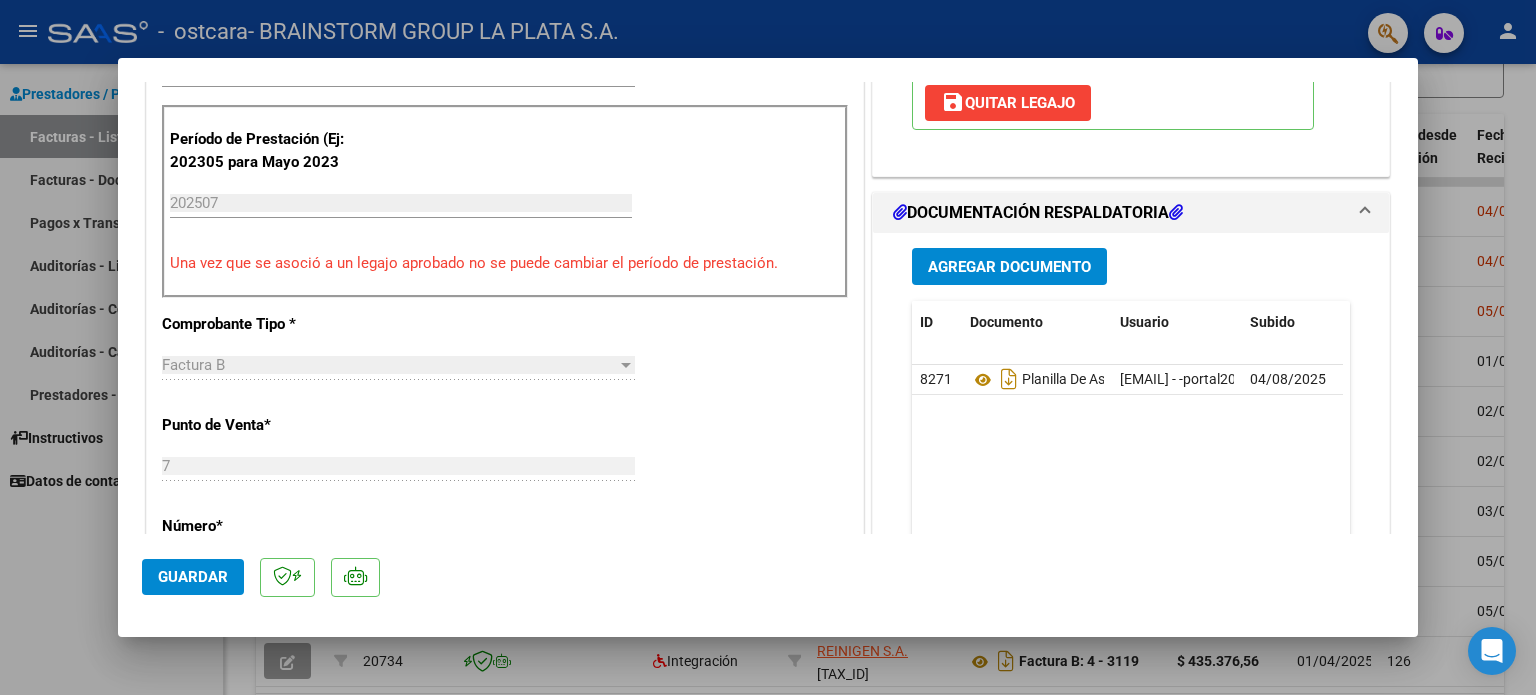 click on "Agregar Documento" at bounding box center [1009, 266] 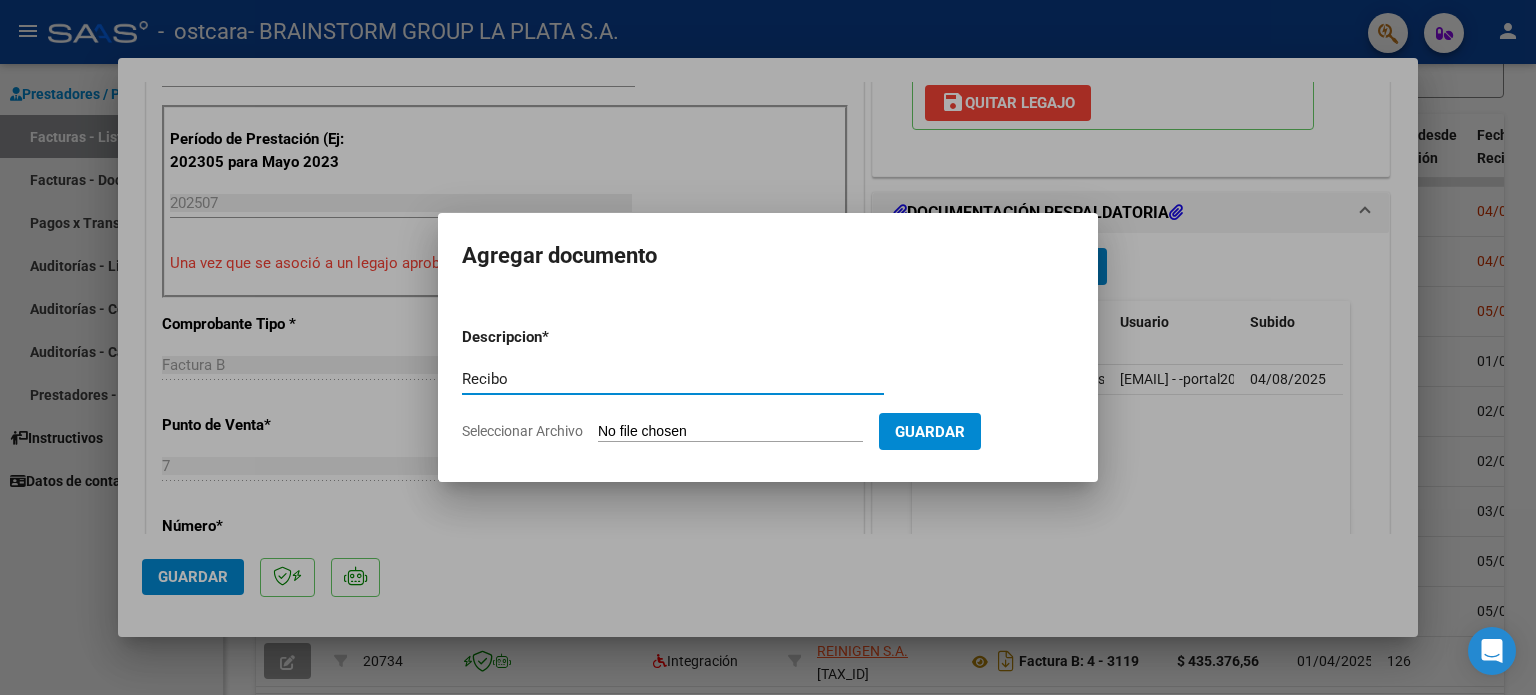 type on "Recibo" 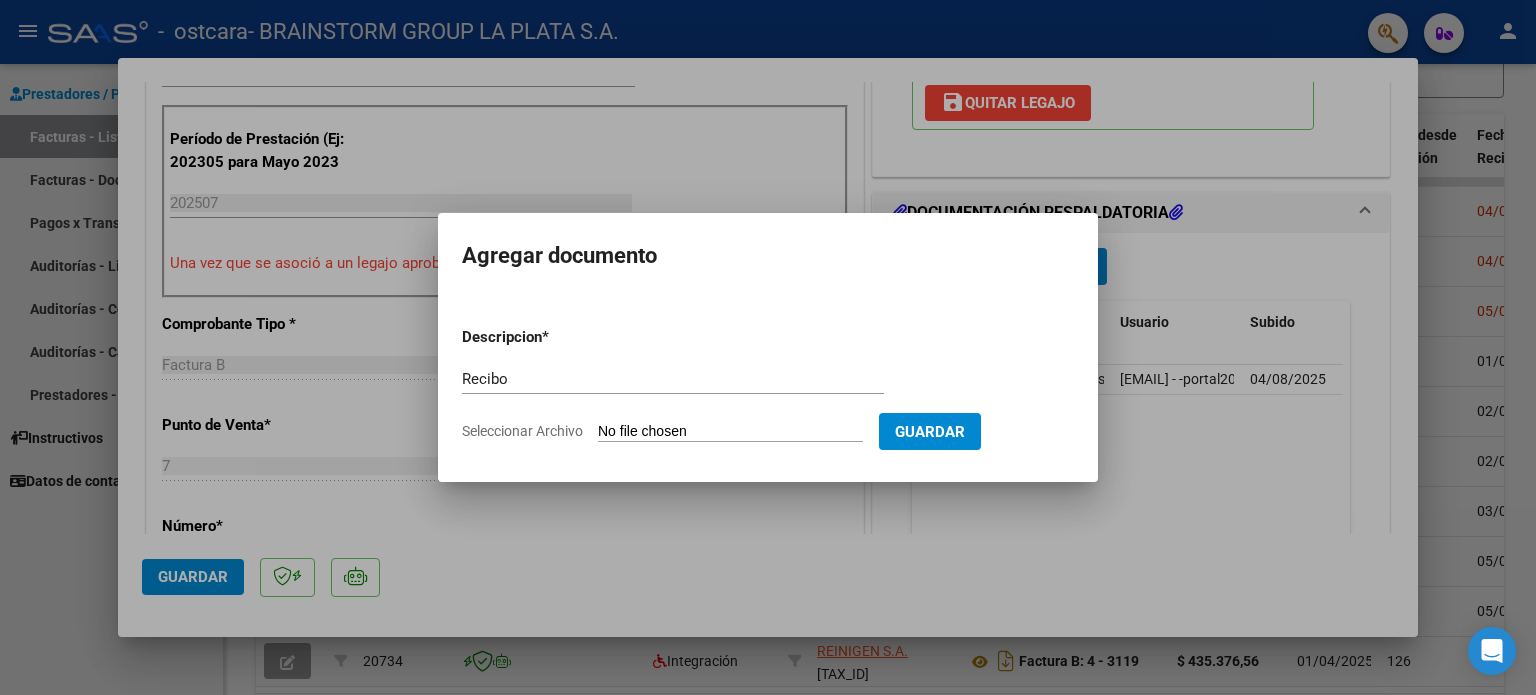 type on "C:\fakepath\Imagen de WhatsApp 2025-08-05 a las 14.46.24_0d10db89.pdf" 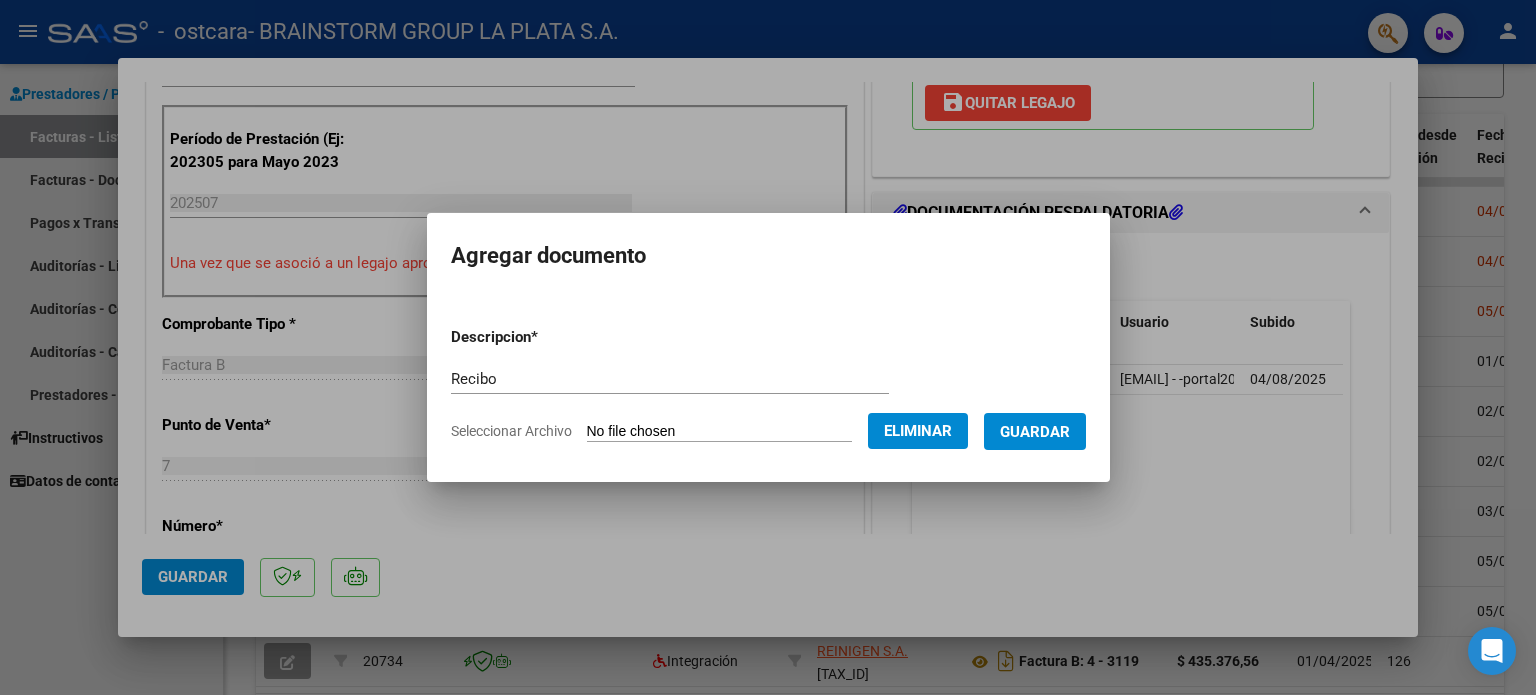 click on "Guardar" at bounding box center (1035, 432) 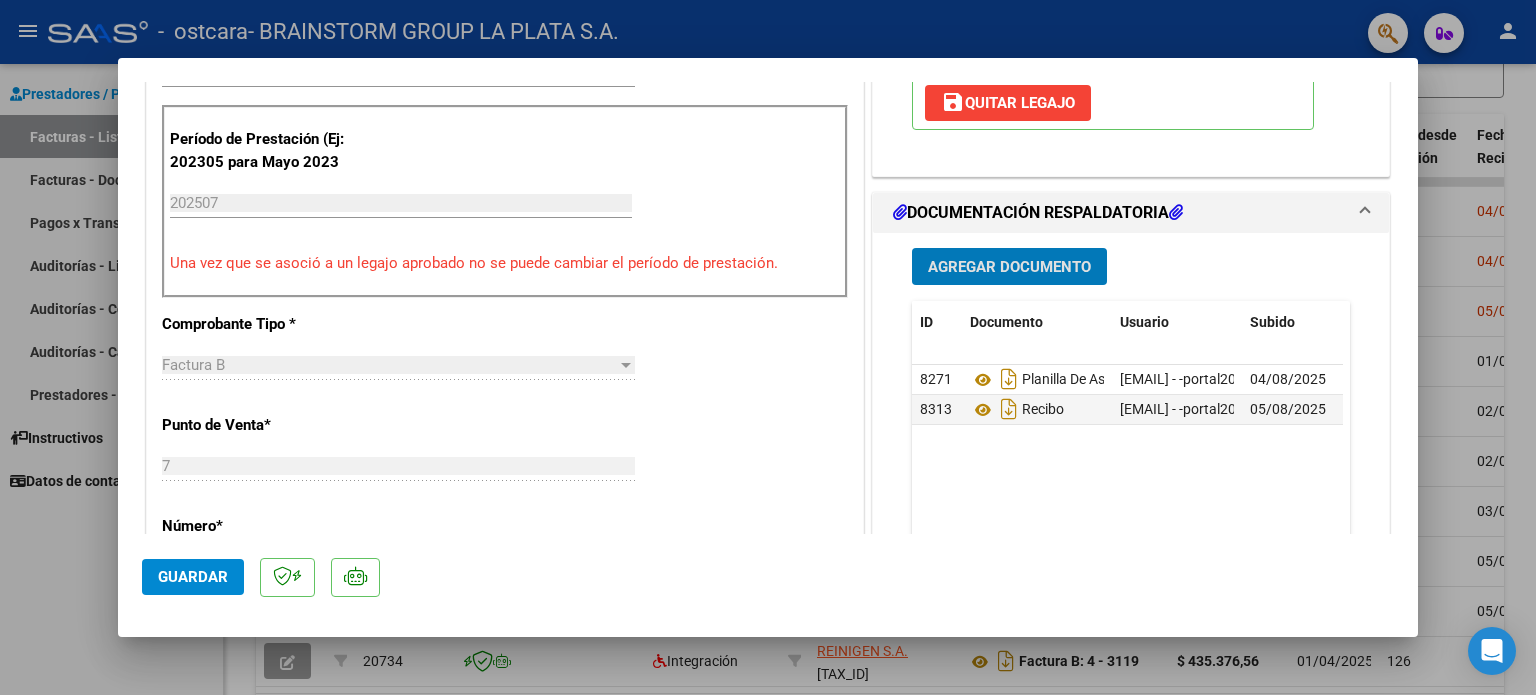 scroll, scrollTop: 800, scrollLeft: 0, axis: vertical 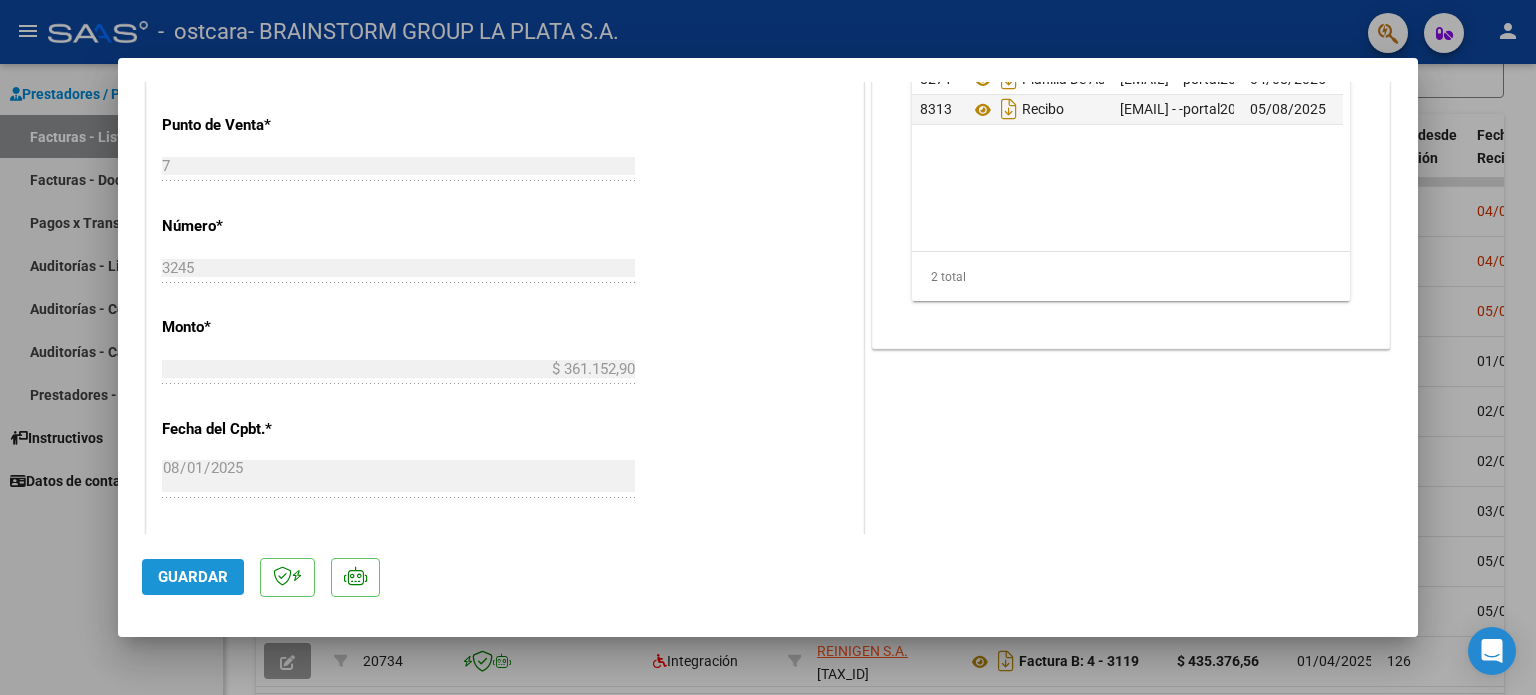 click on "Guardar" 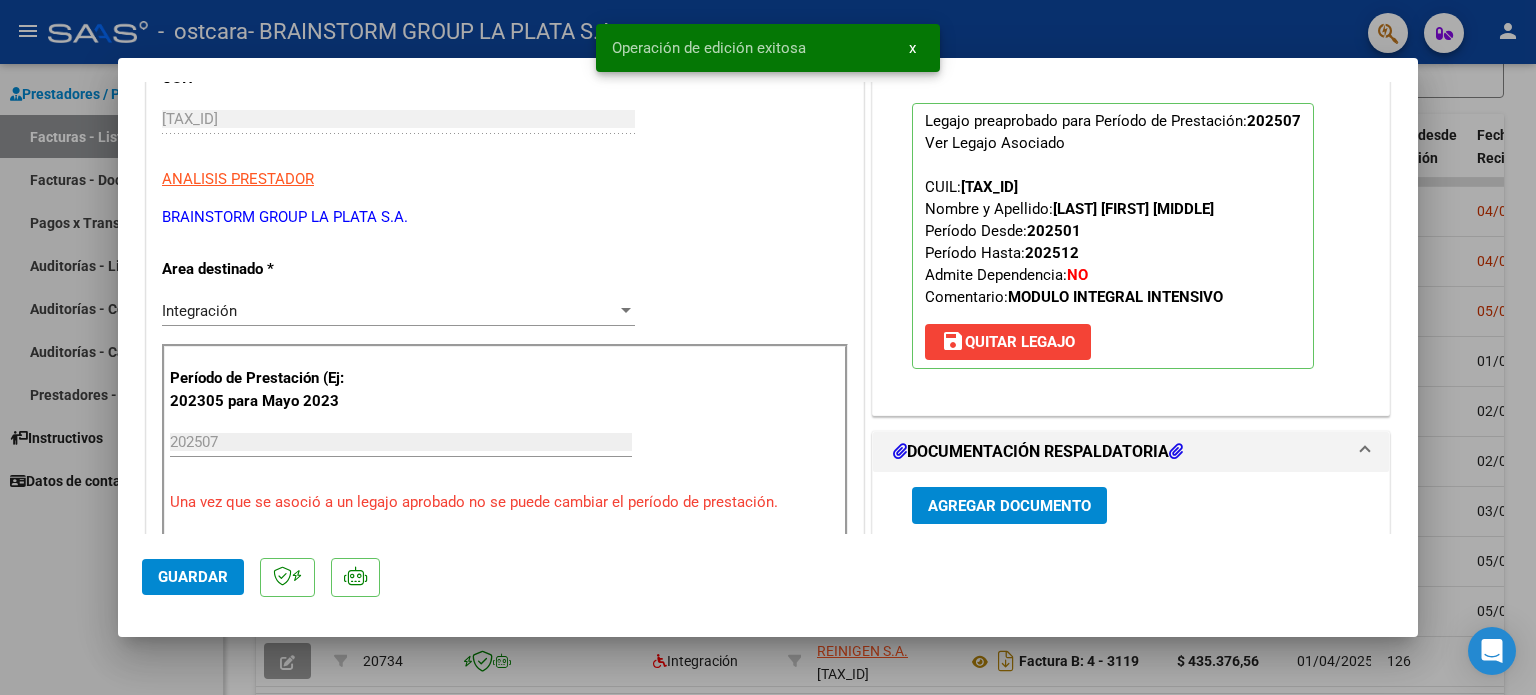 scroll, scrollTop: 100, scrollLeft: 0, axis: vertical 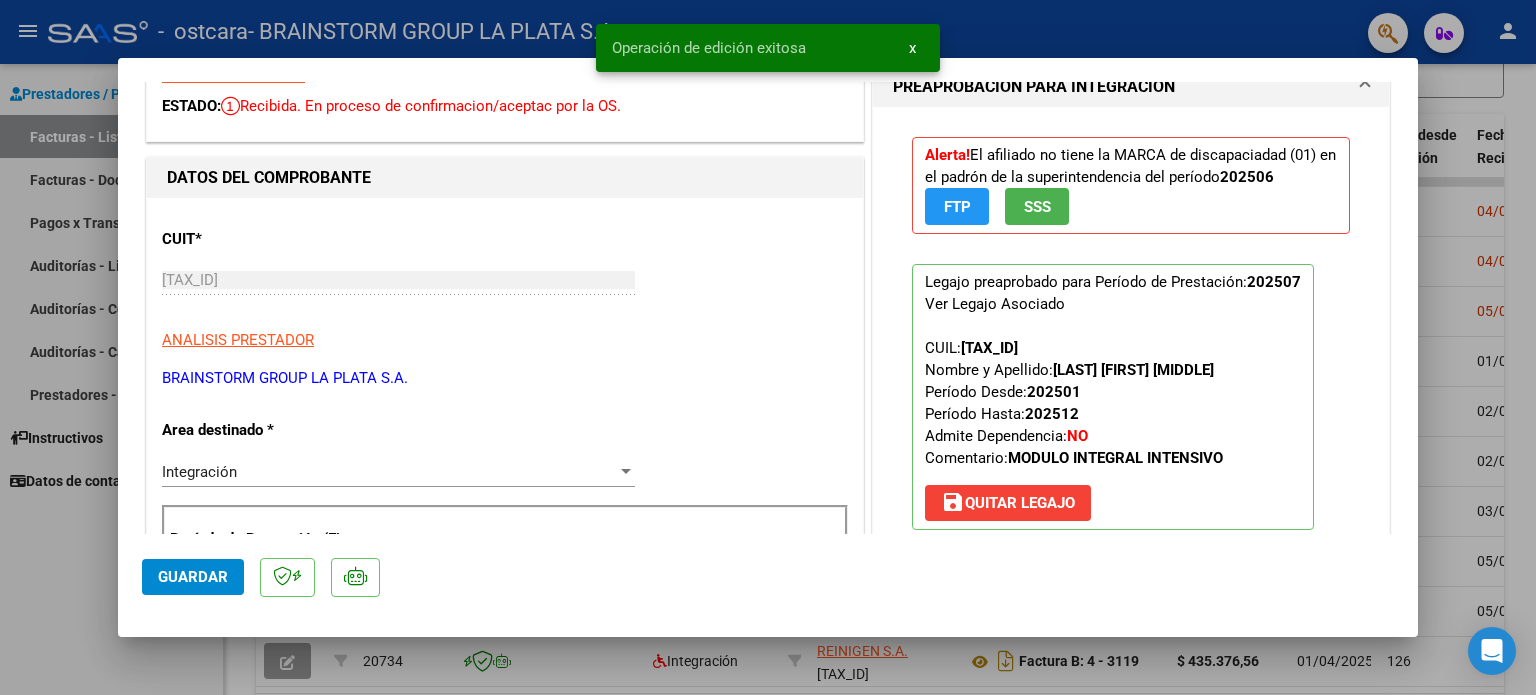 click at bounding box center (768, 347) 